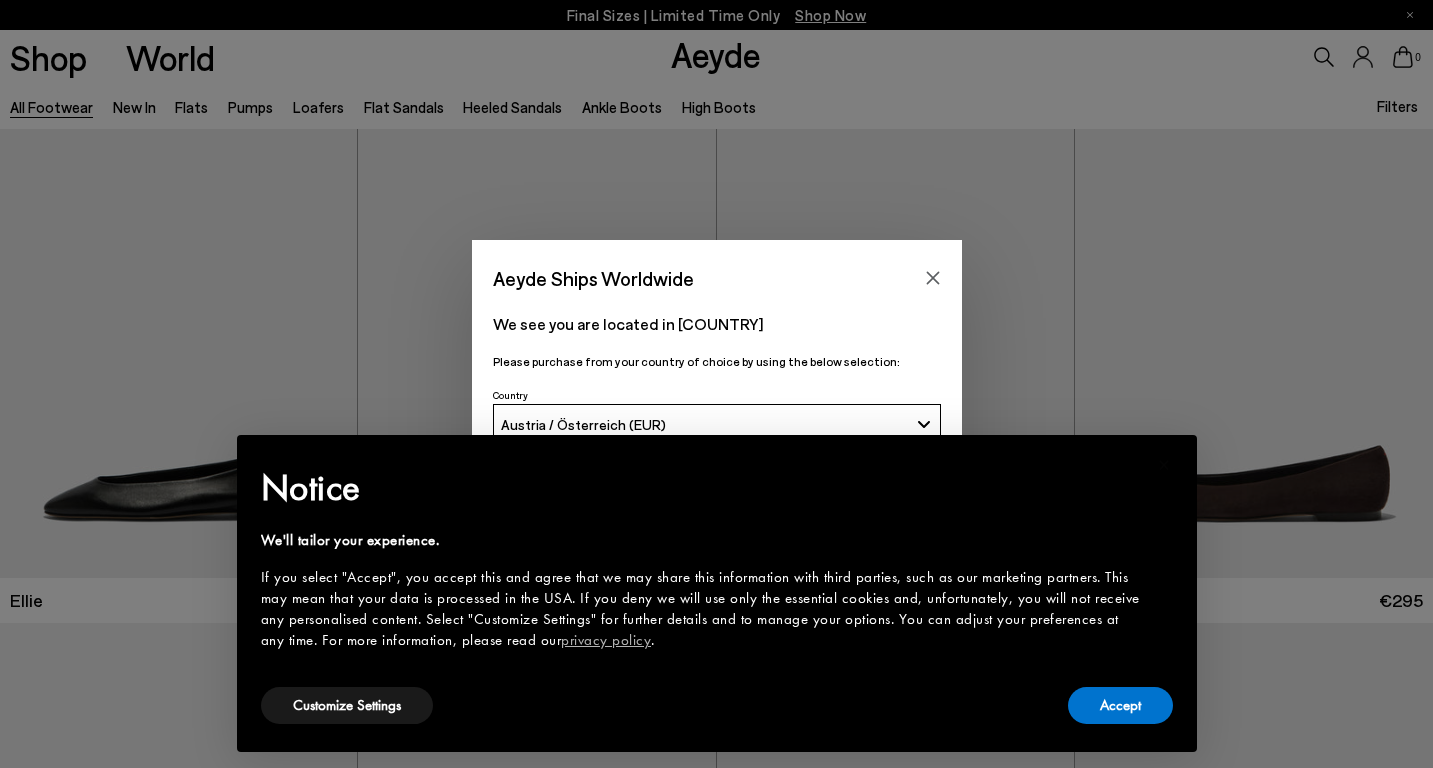 scroll, scrollTop: 0, scrollLeft: 0, axis: both 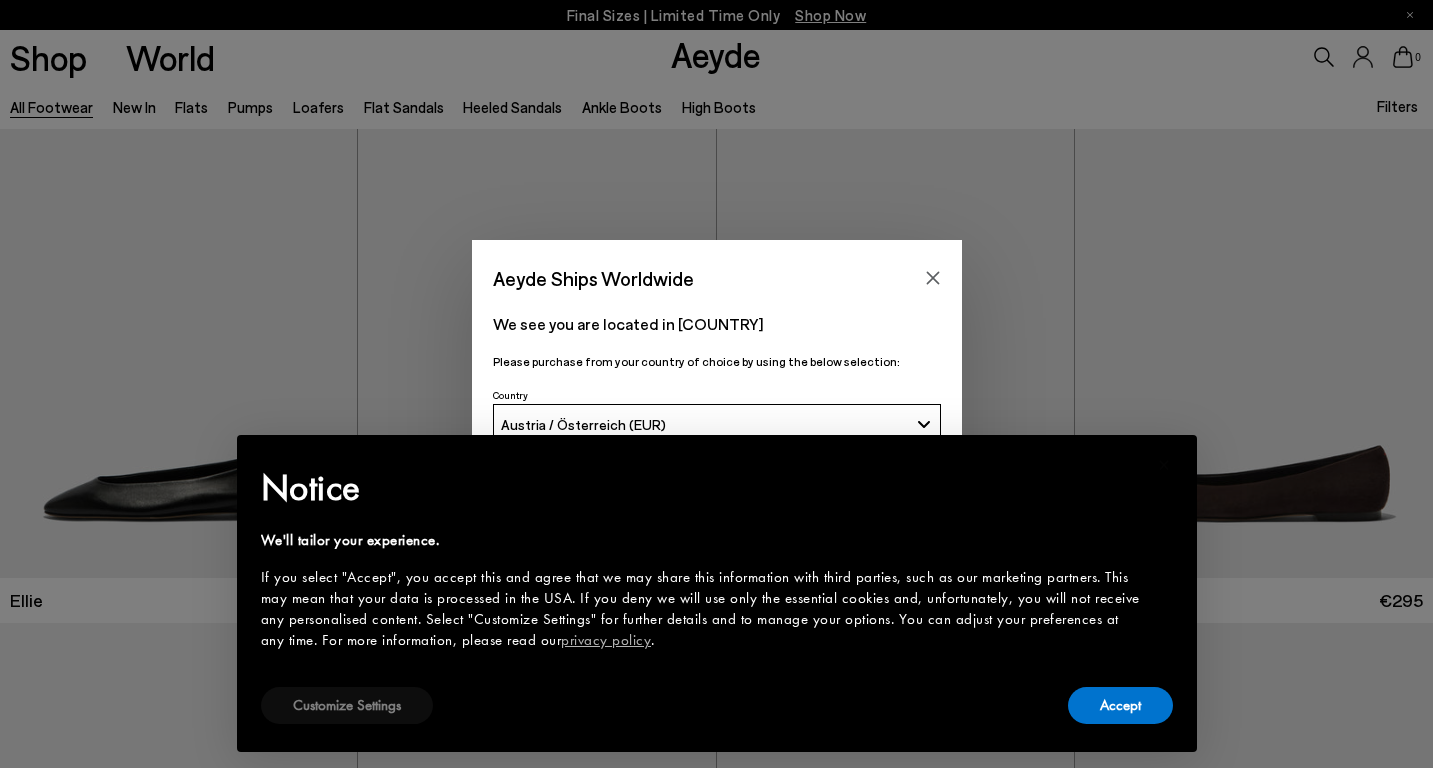 click on "Customize Settings" at bounding box center (347, 705) 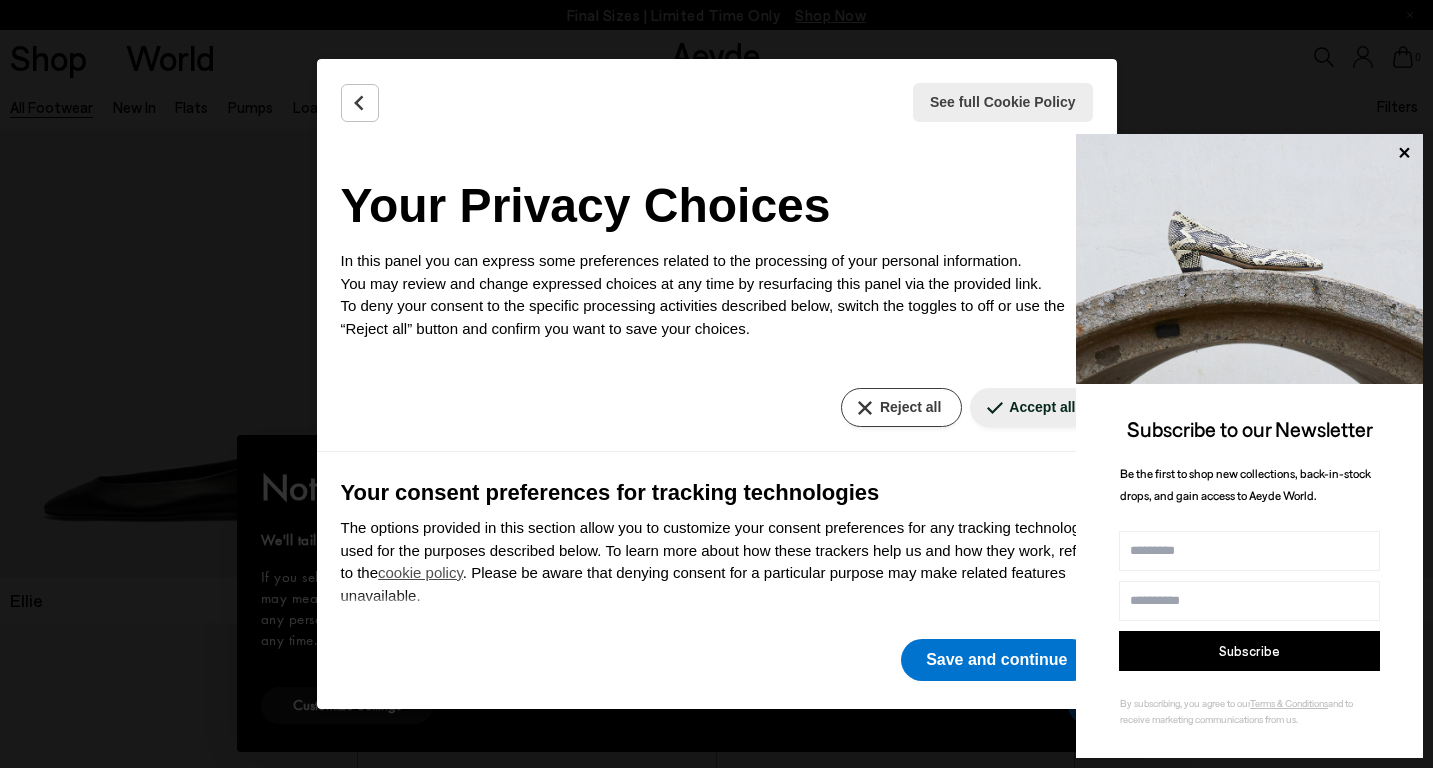 click on "Reject all" at bounding box center (901, 407) 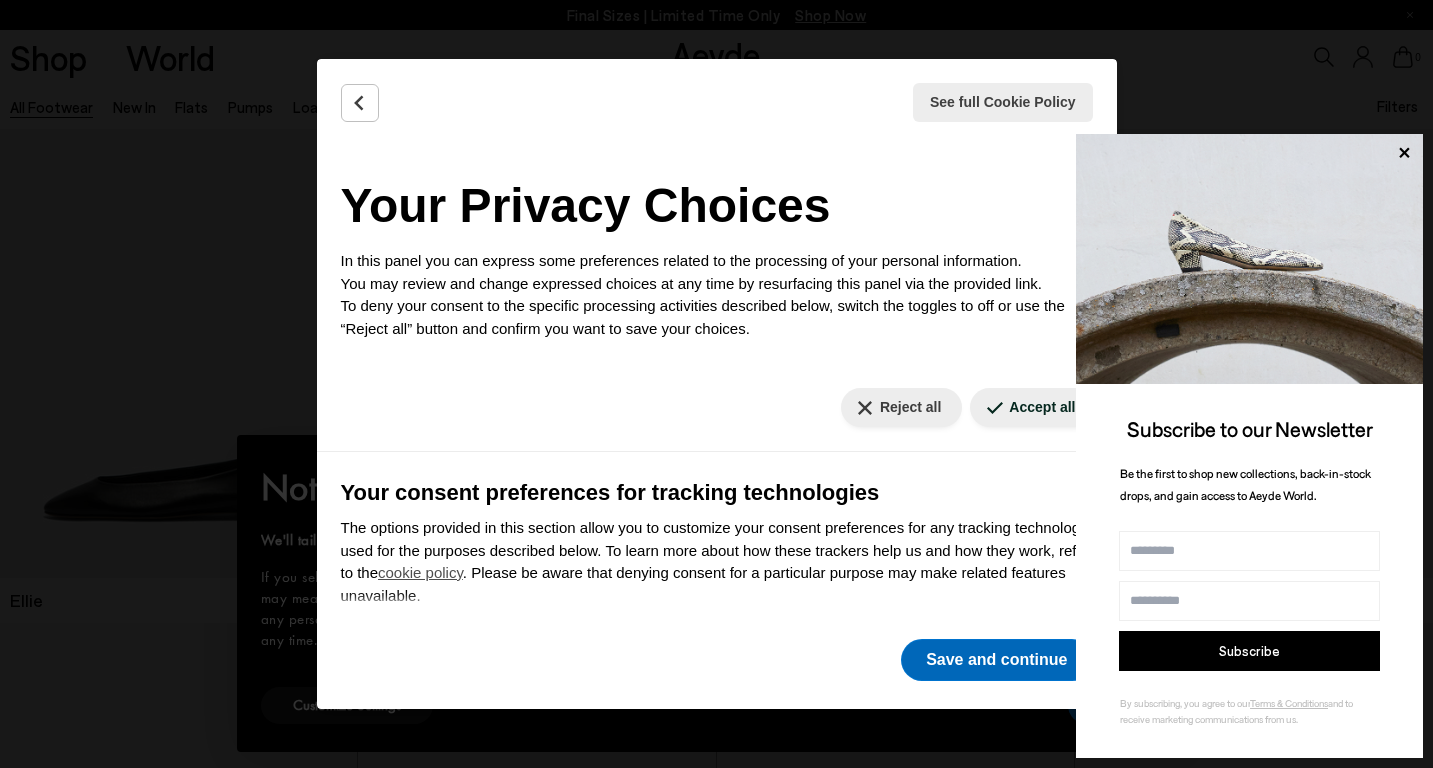 click on "Save and continue" at bounding box center (996, 660) 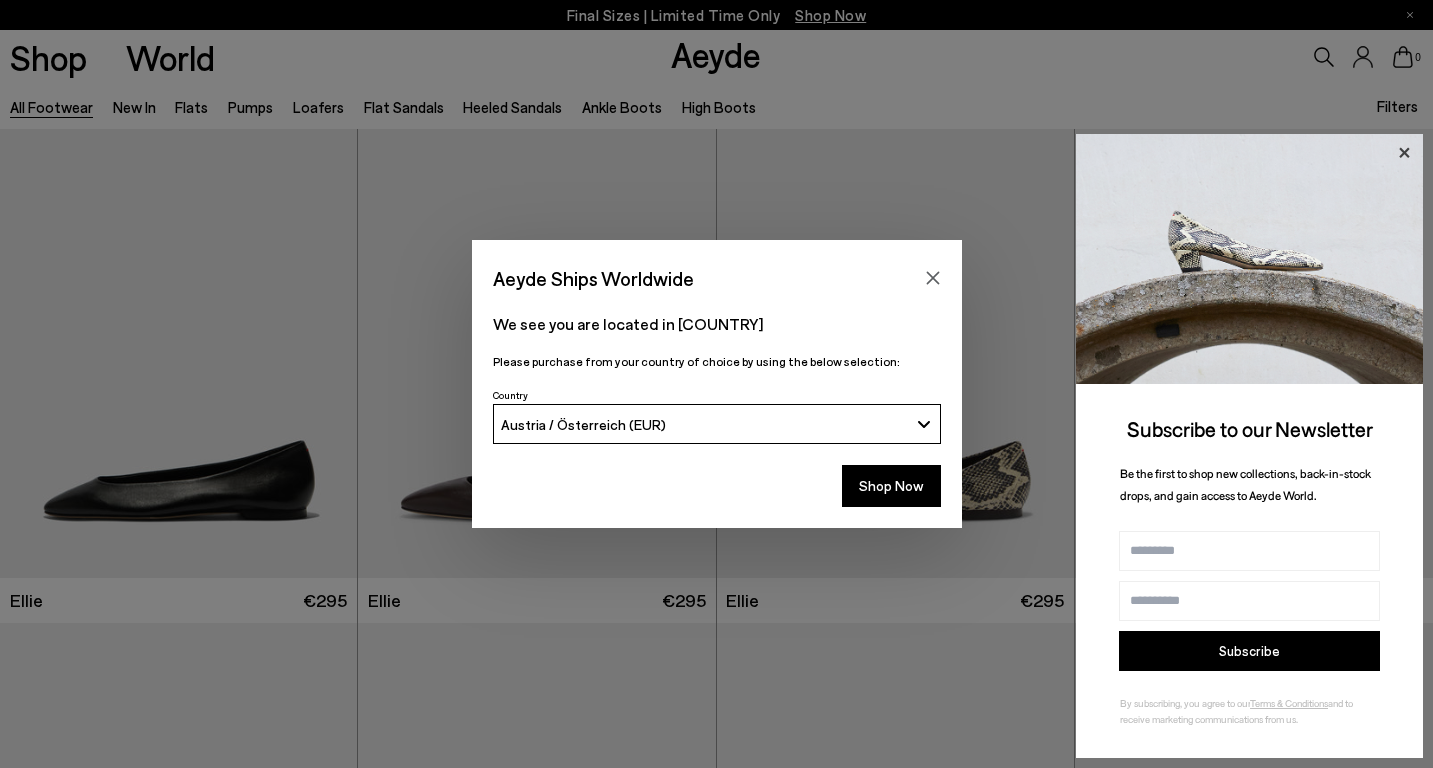 click 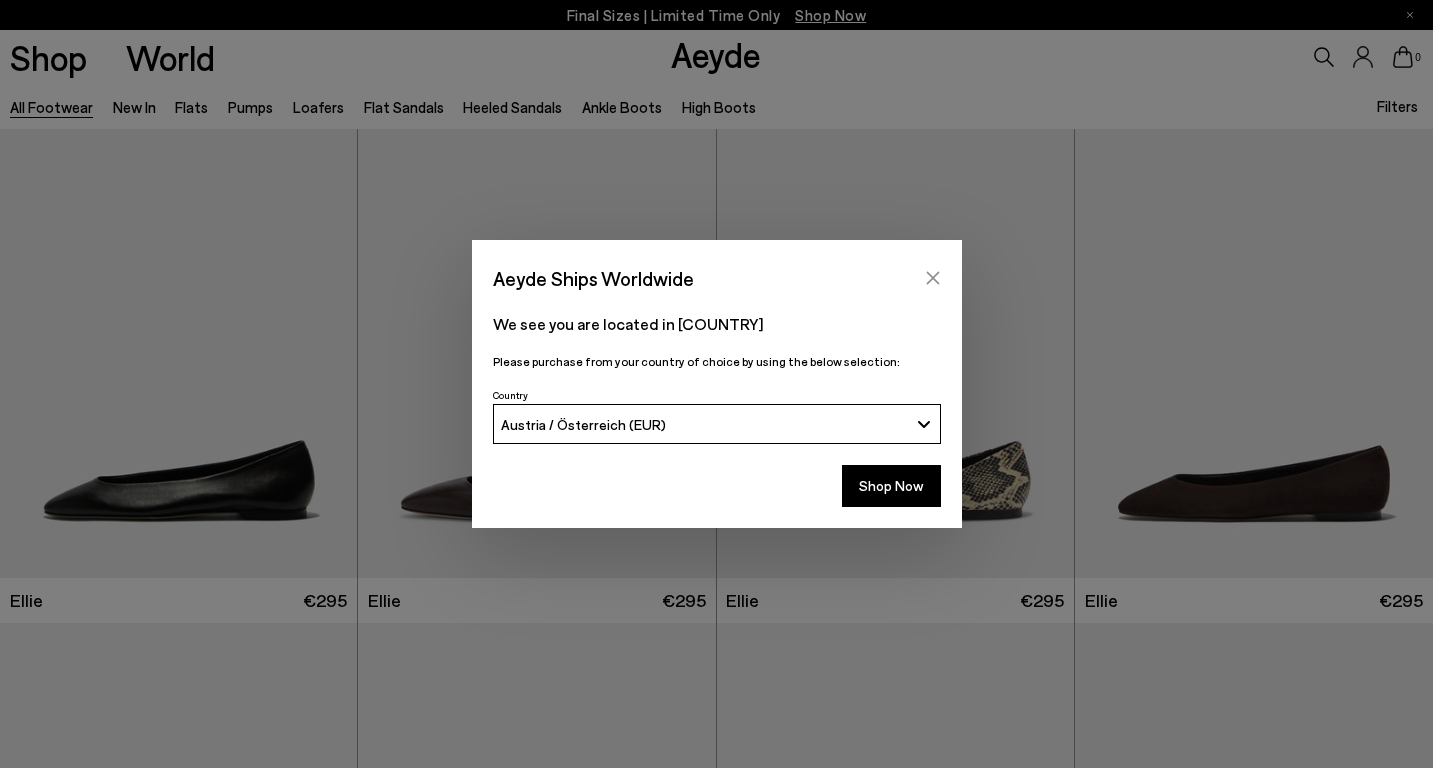 click 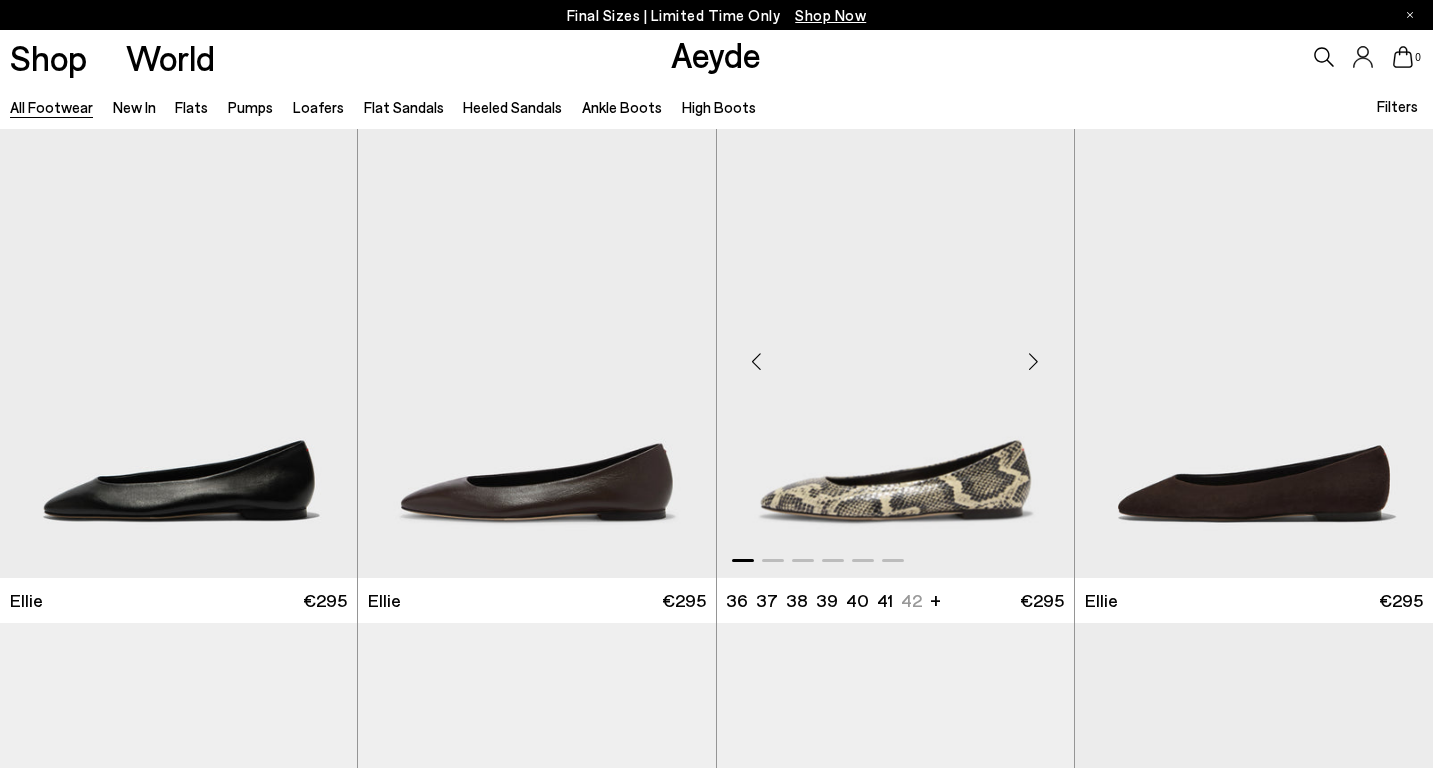 scroll, scrollTop: 526, scrollLeft: 0, axis: vertical 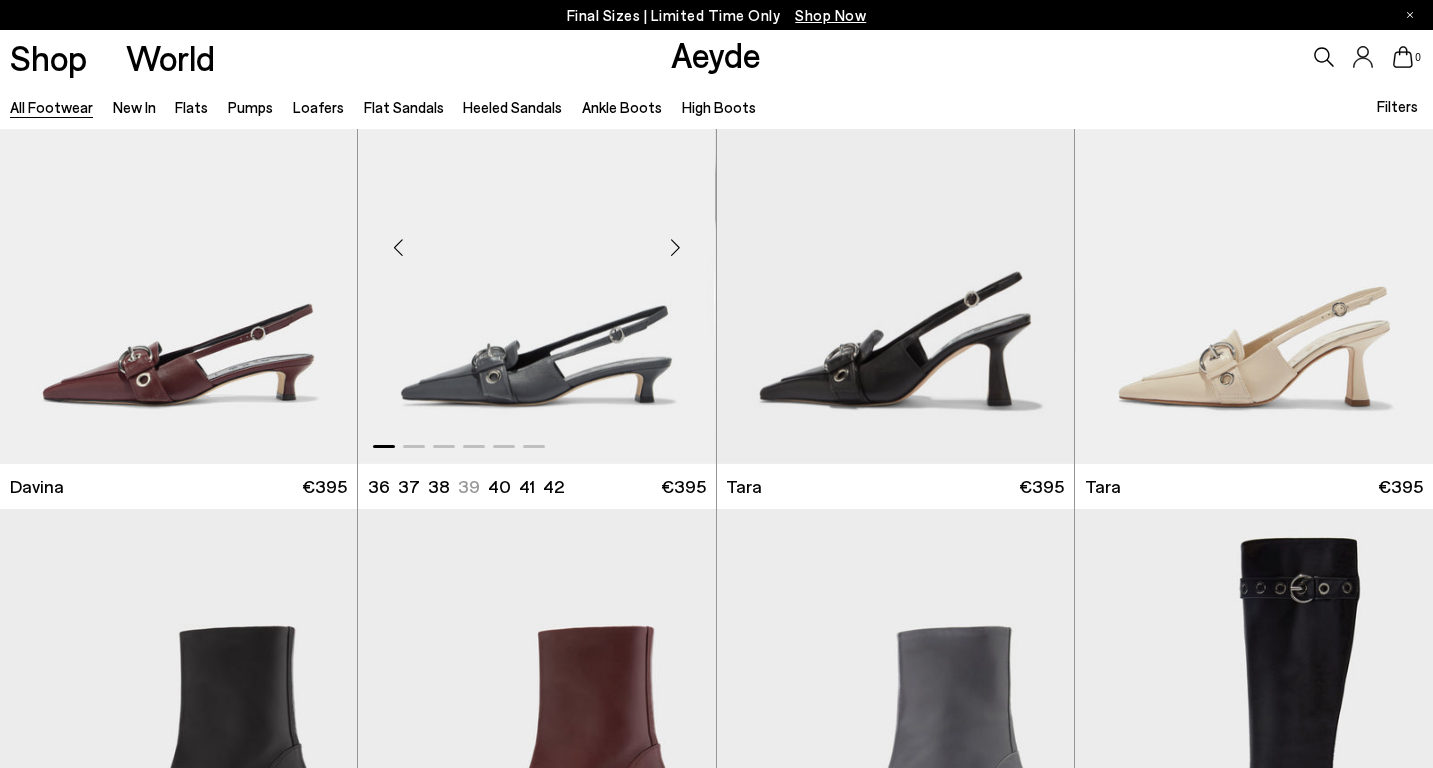 click at bounding box center [676, 247] 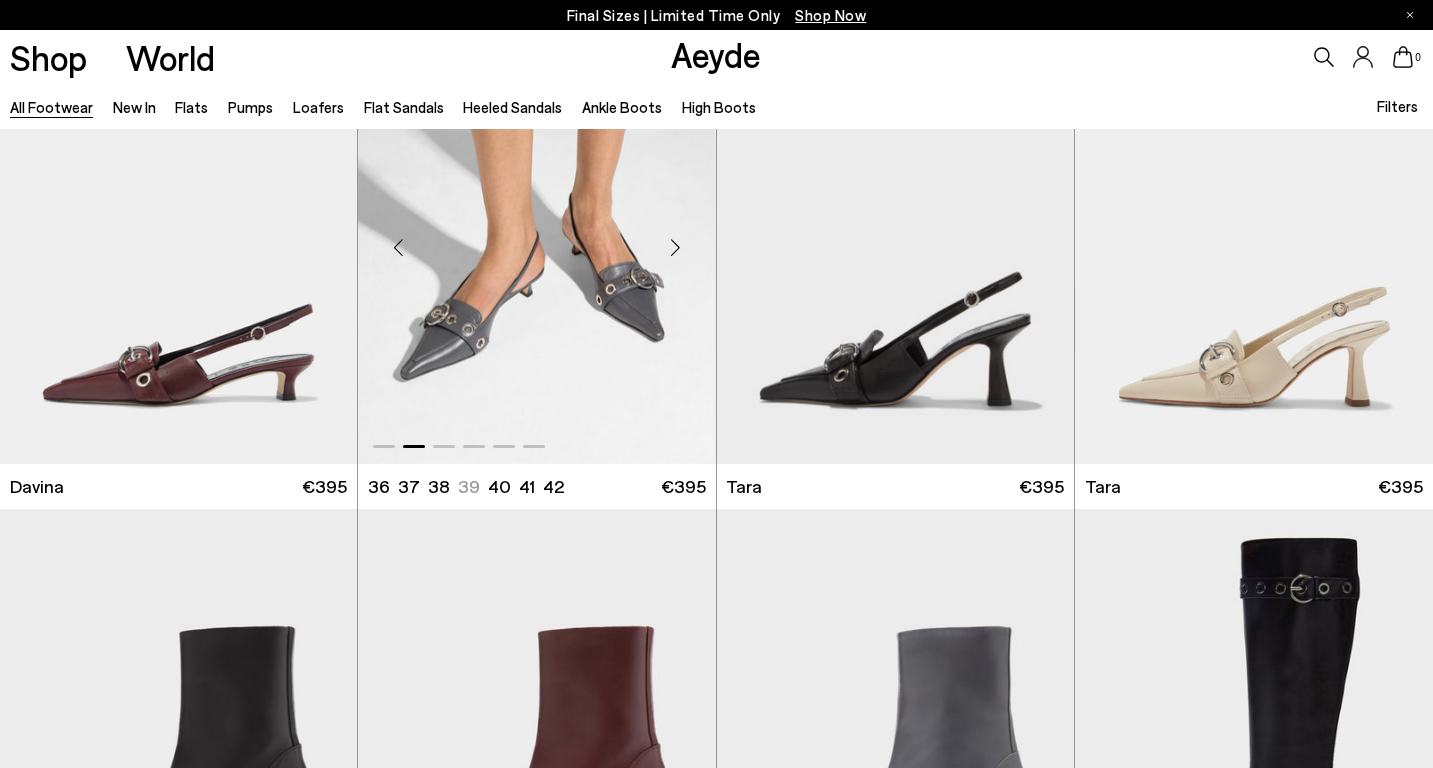 click at bounding box center (676, 247) 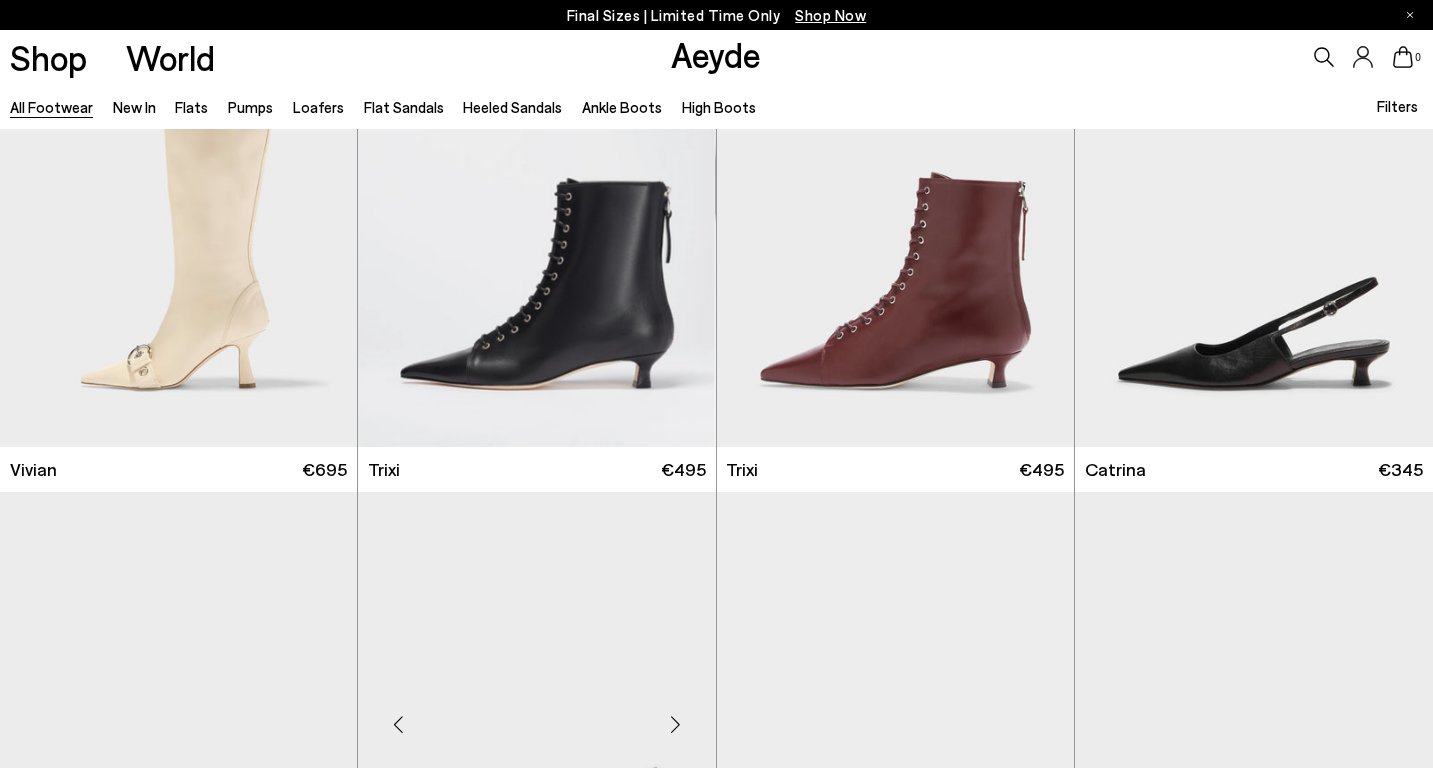 scroll, scrollTop: 9907, scrollLeft: 0, axis: vertical 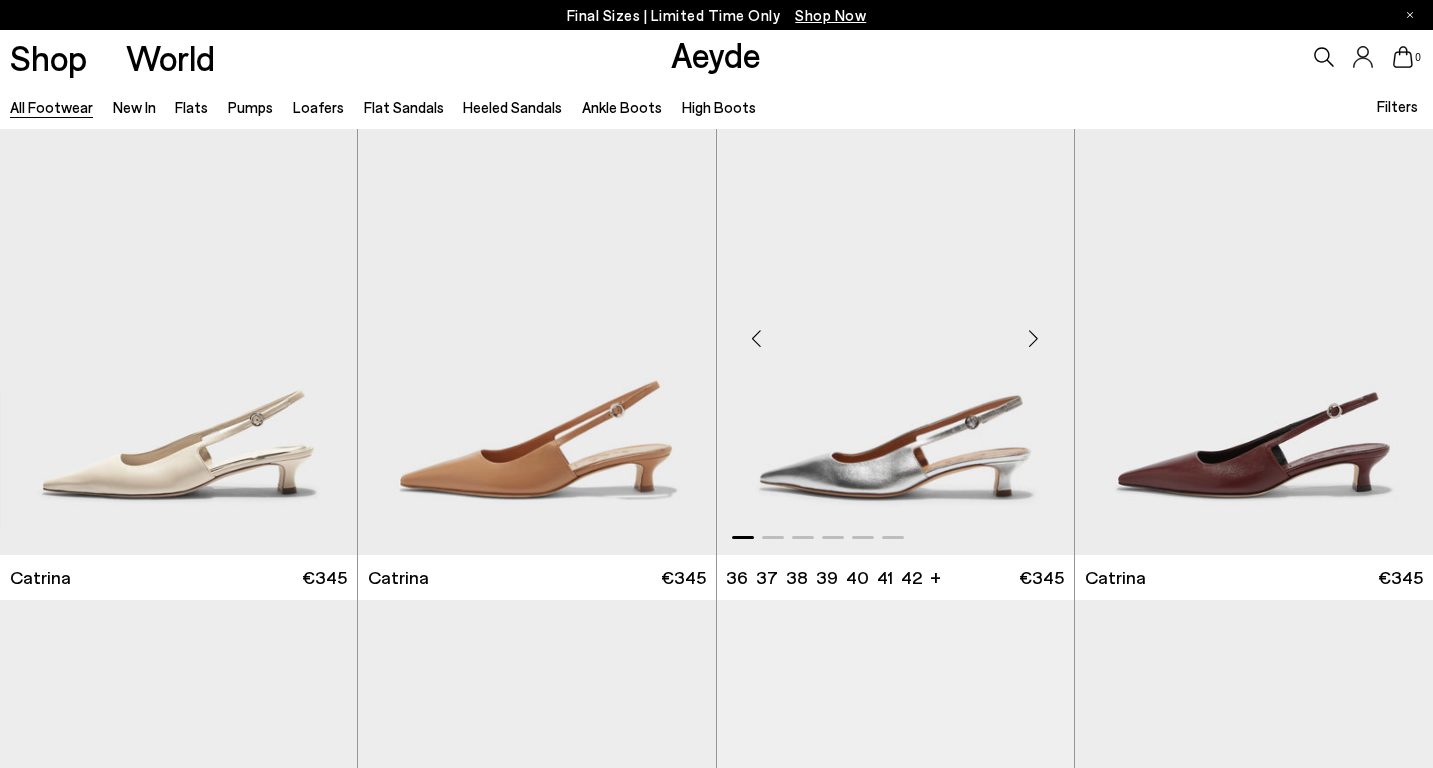 click at bounding box center (1034, 339) 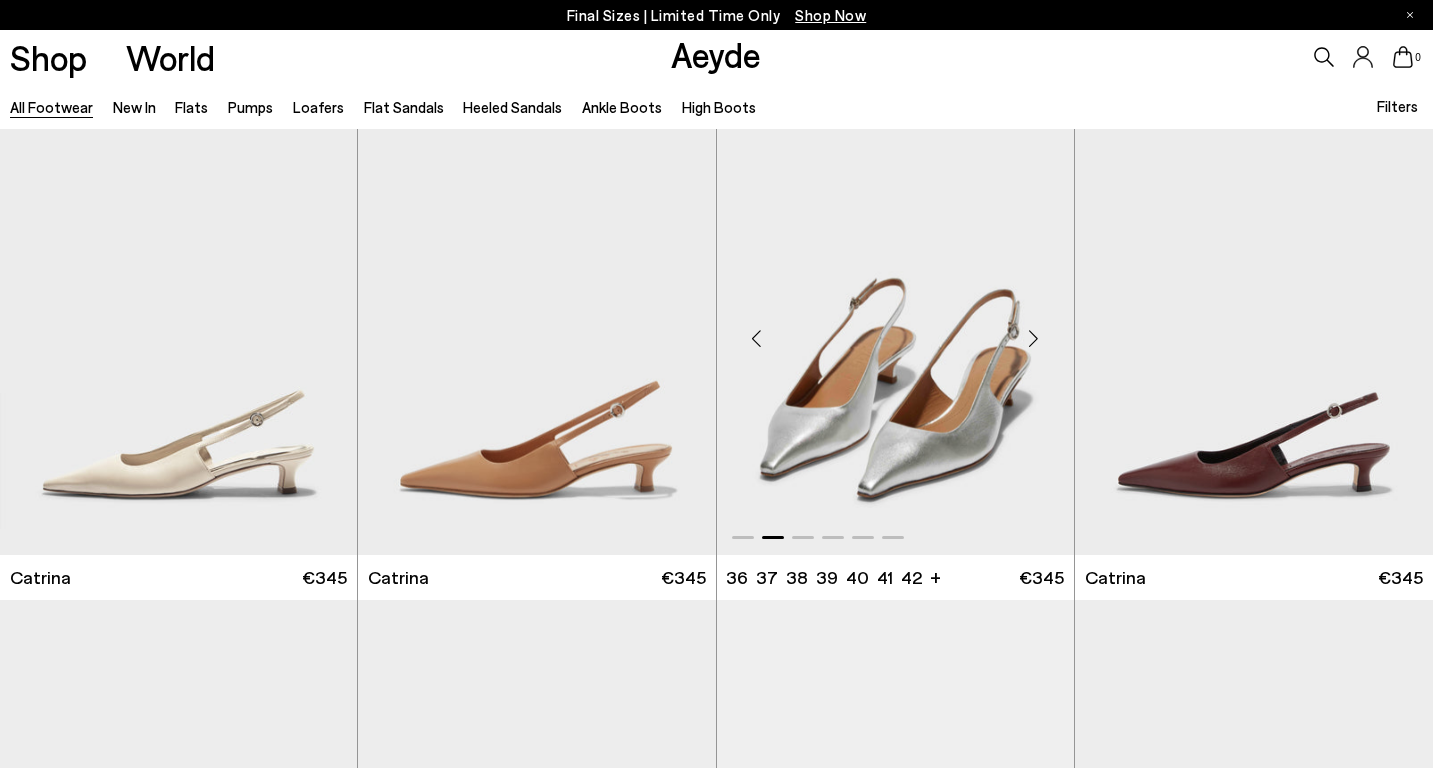 click at bounding box center (1034, 339) 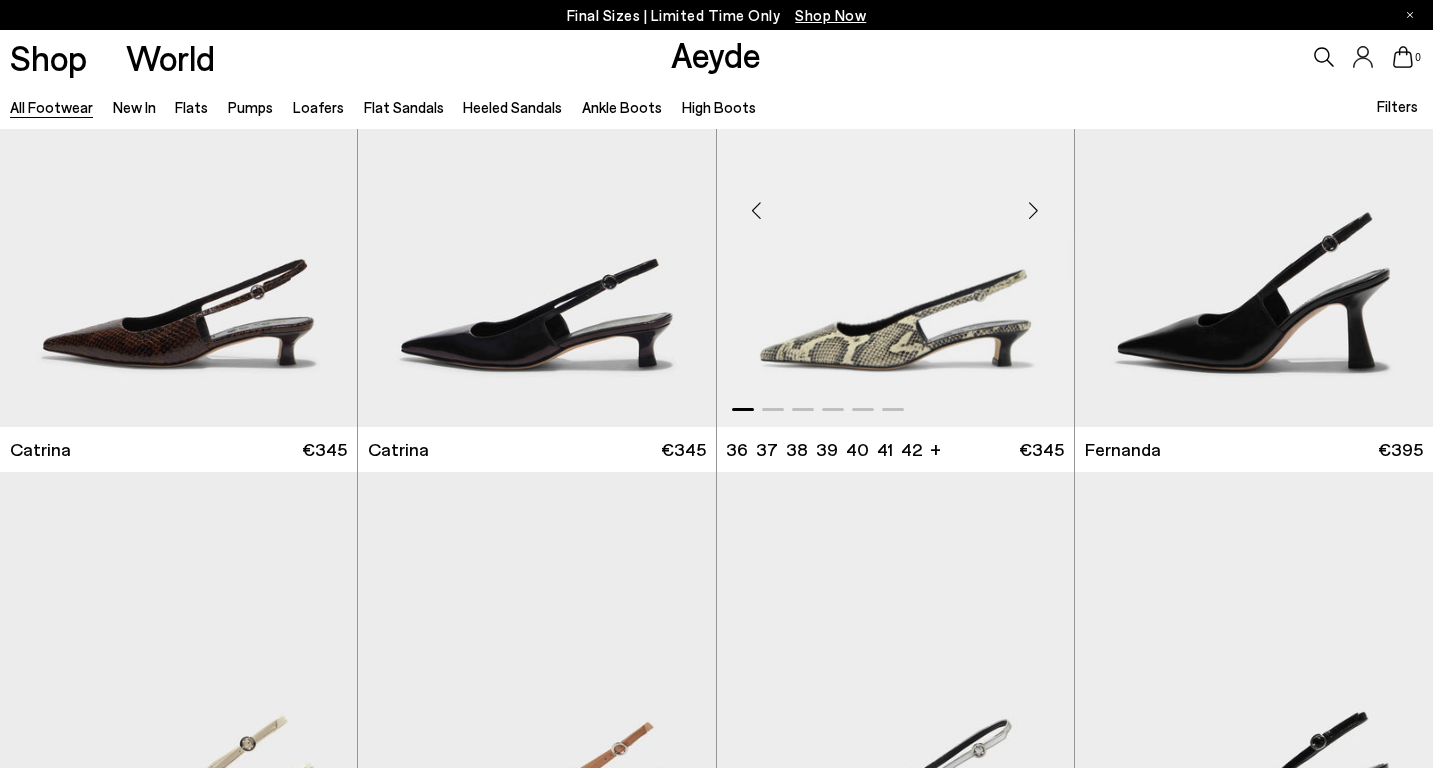 scroll, scrollTop: 10986, scrollLeft: 0, axis: vertical 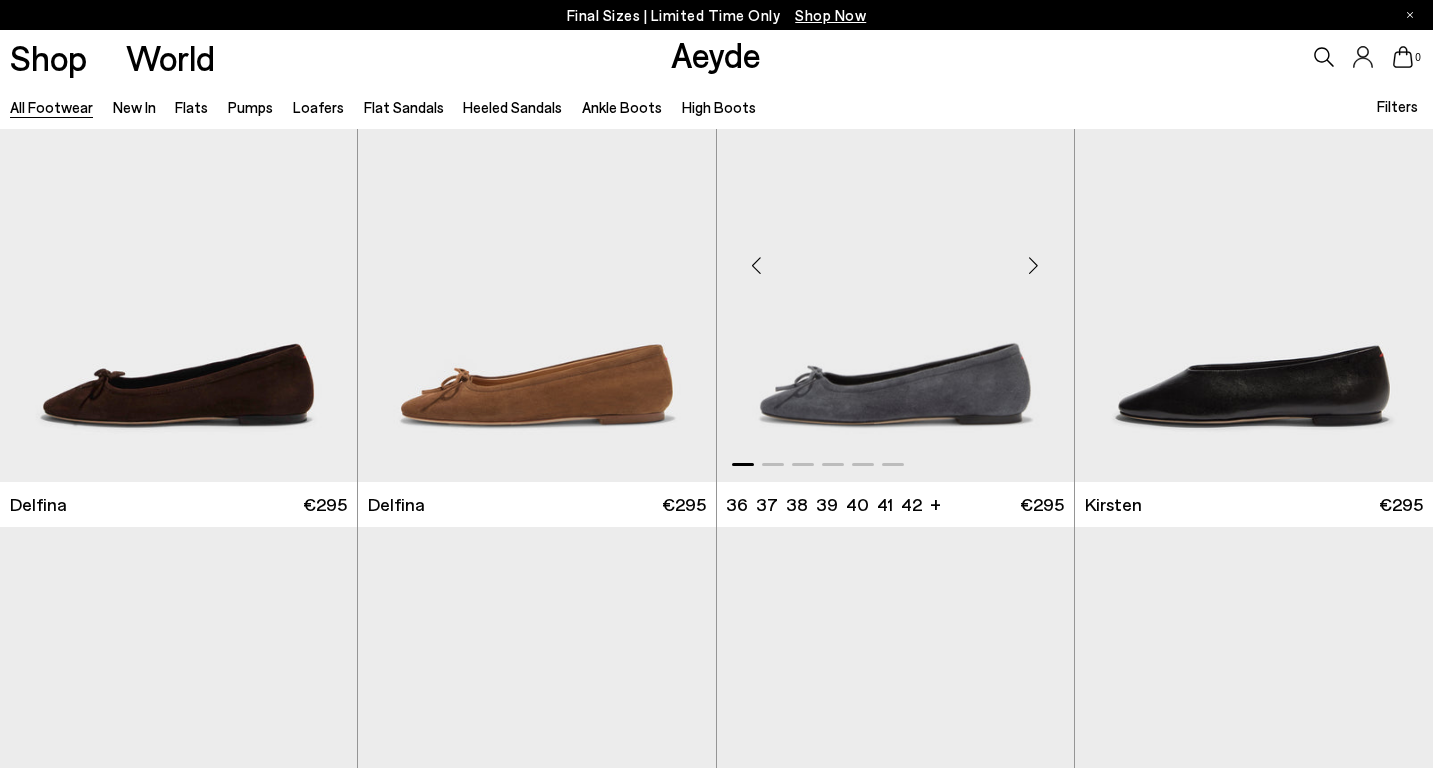 click at bounding box center [1034, 266] 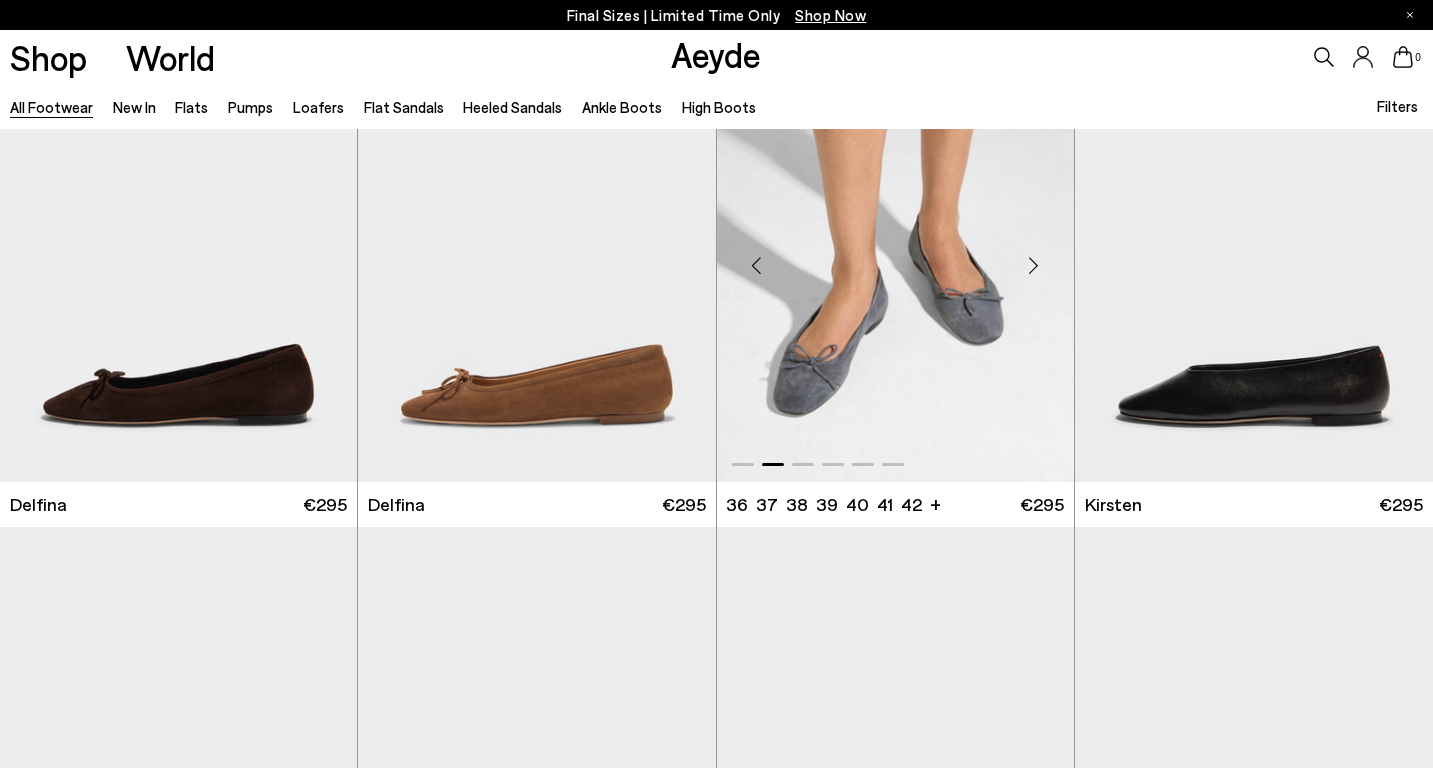click at bounding box center [1034, 266] 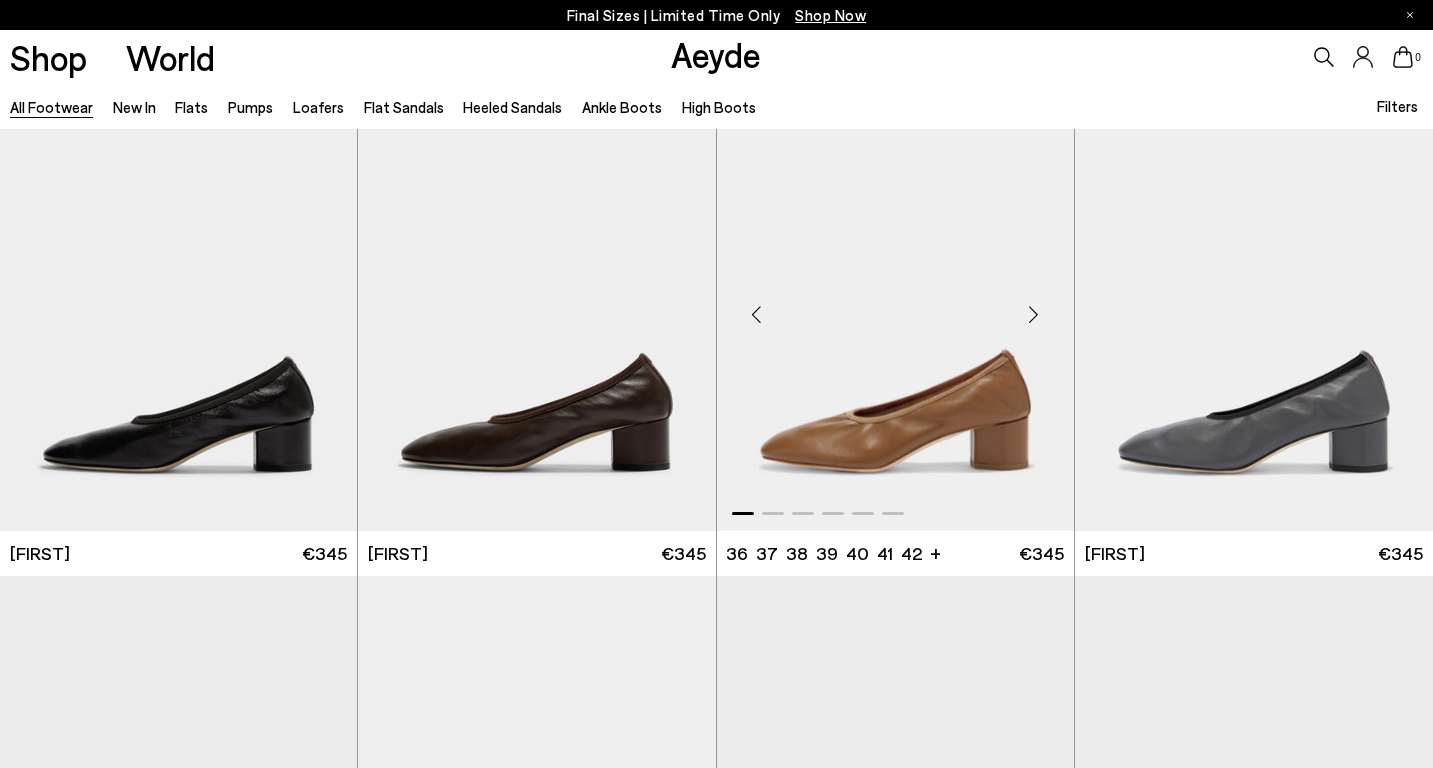 scroll, scrollTop: 16497, scrollLeft: 0, axis: vertical 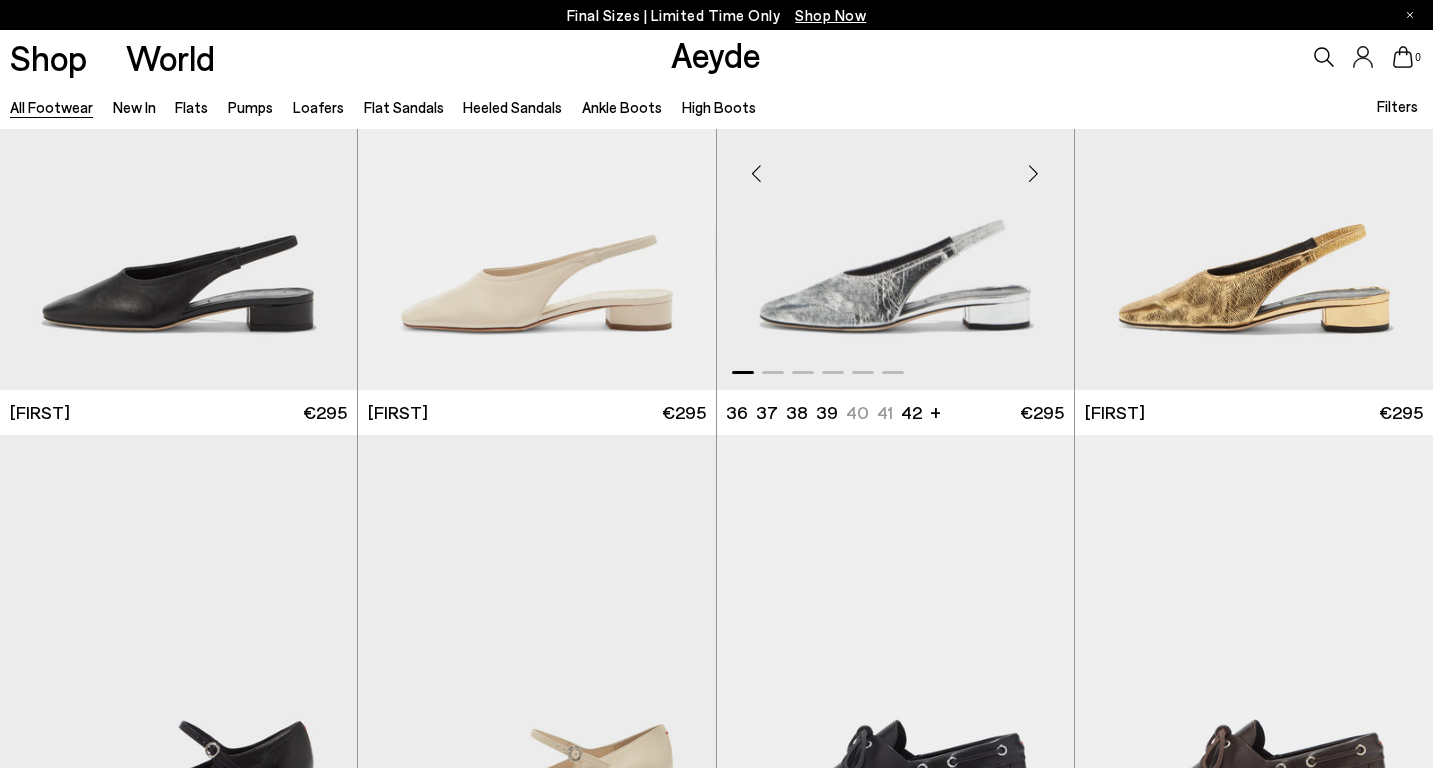 click at bounding box center (1034, 173) 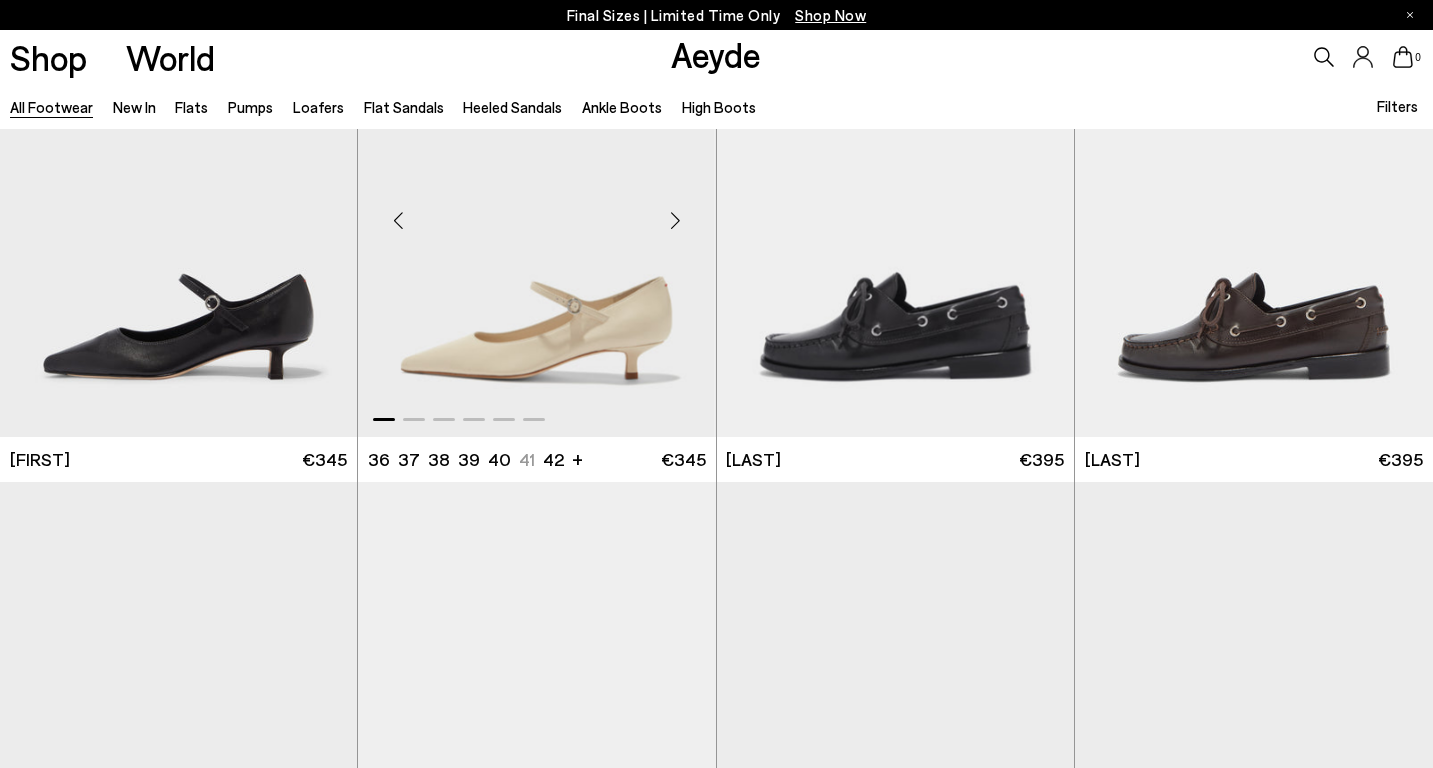 scroll, scrollTop: 16947, scrollLeft: 0, axis: vertical 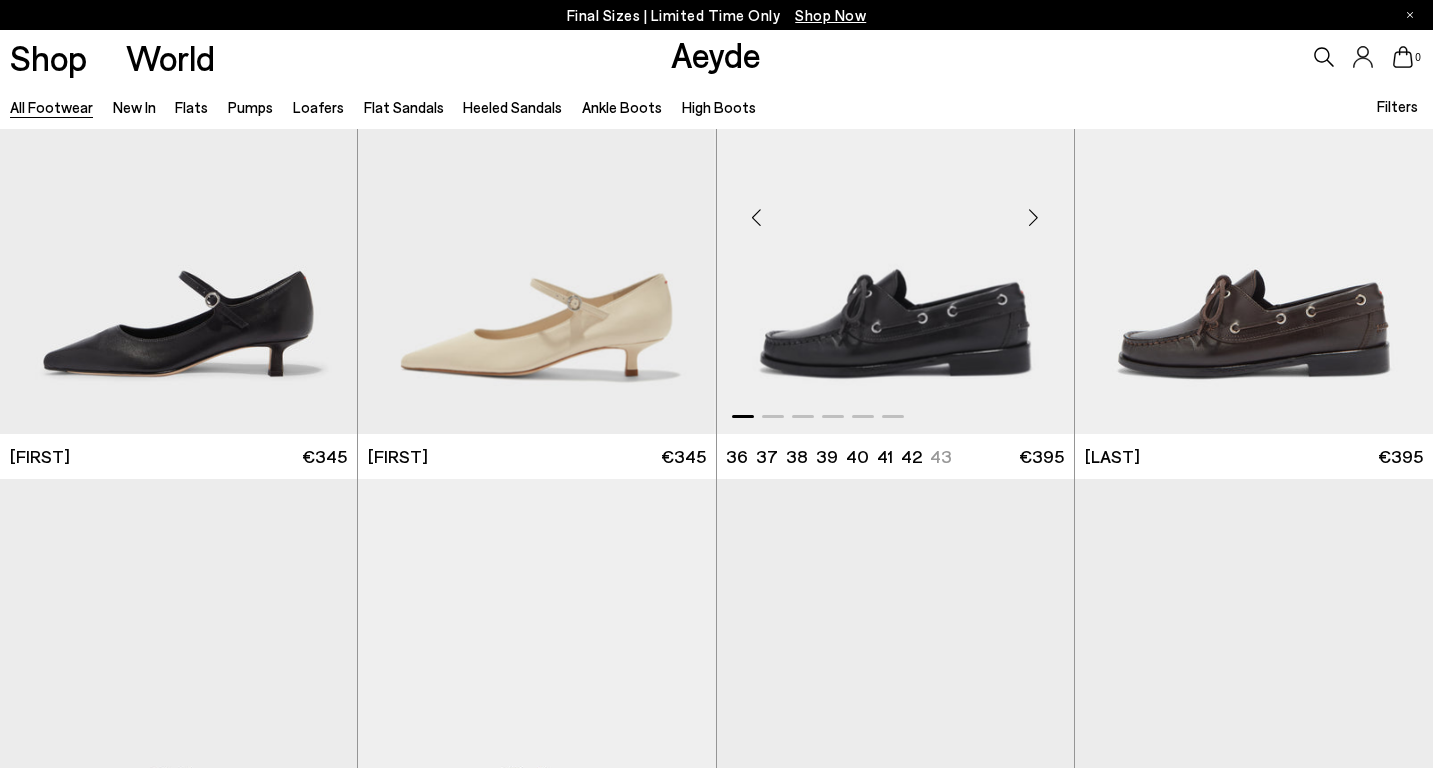 click at bounding box center (1034, 218) 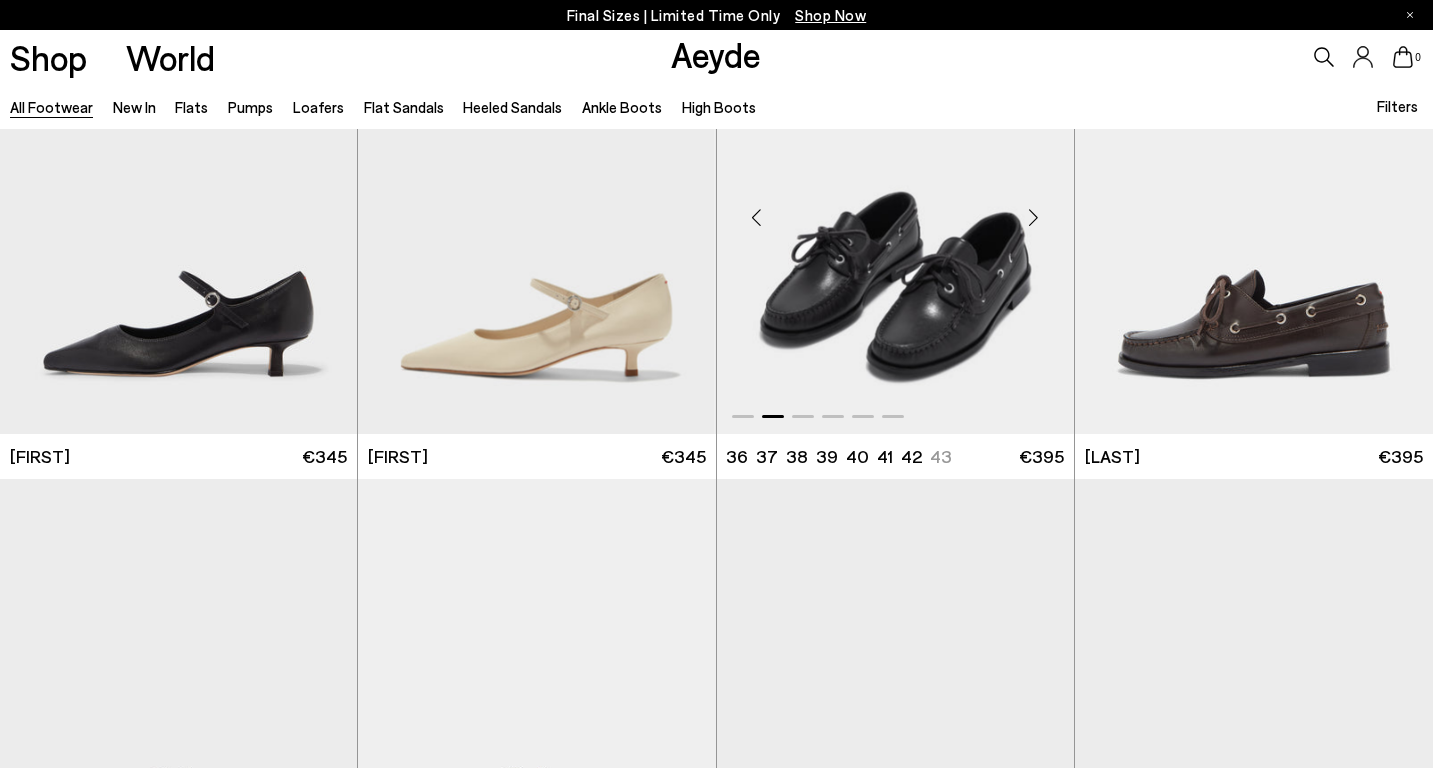 scroll, scrollTop: 17427, scrollLeft: 0, axis: vertical 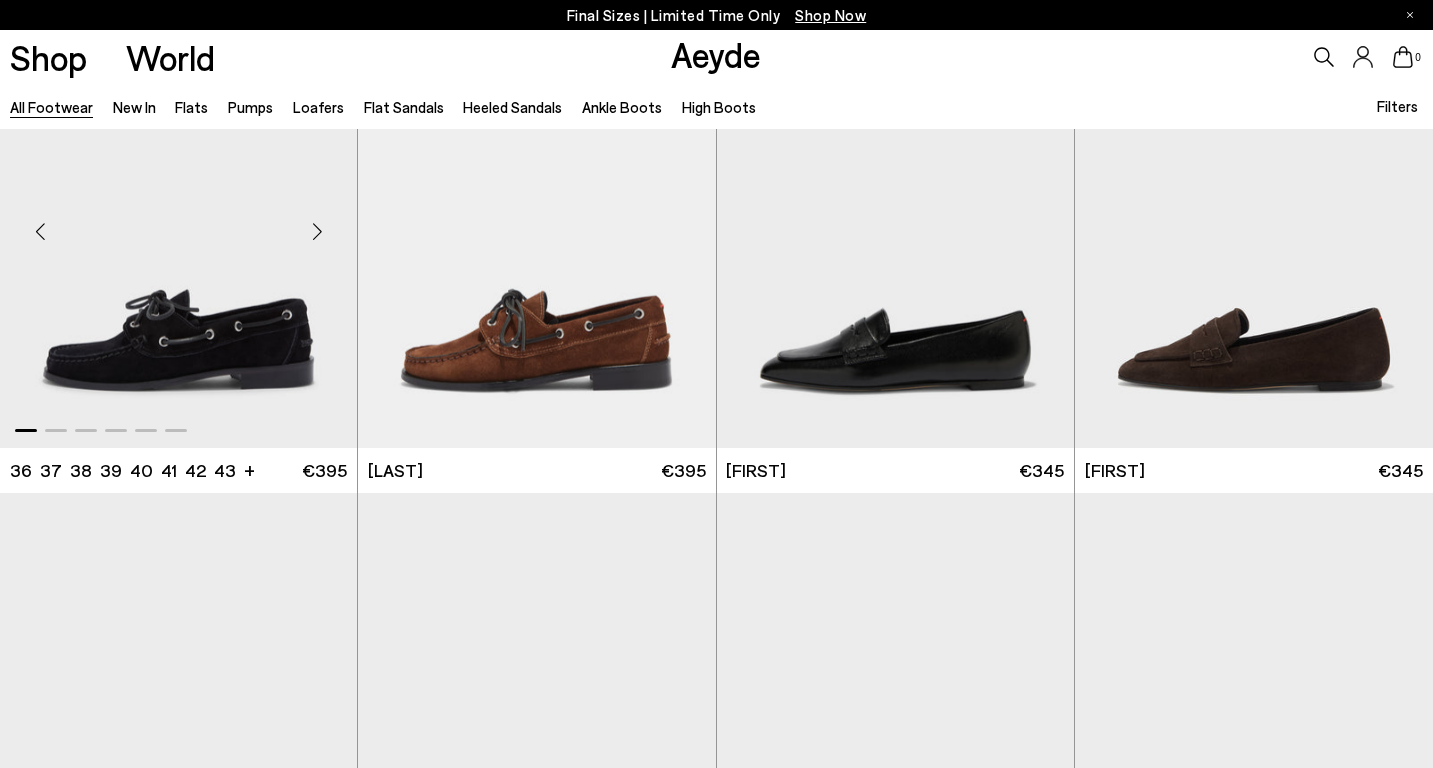 click at bounding box center [317, 232] 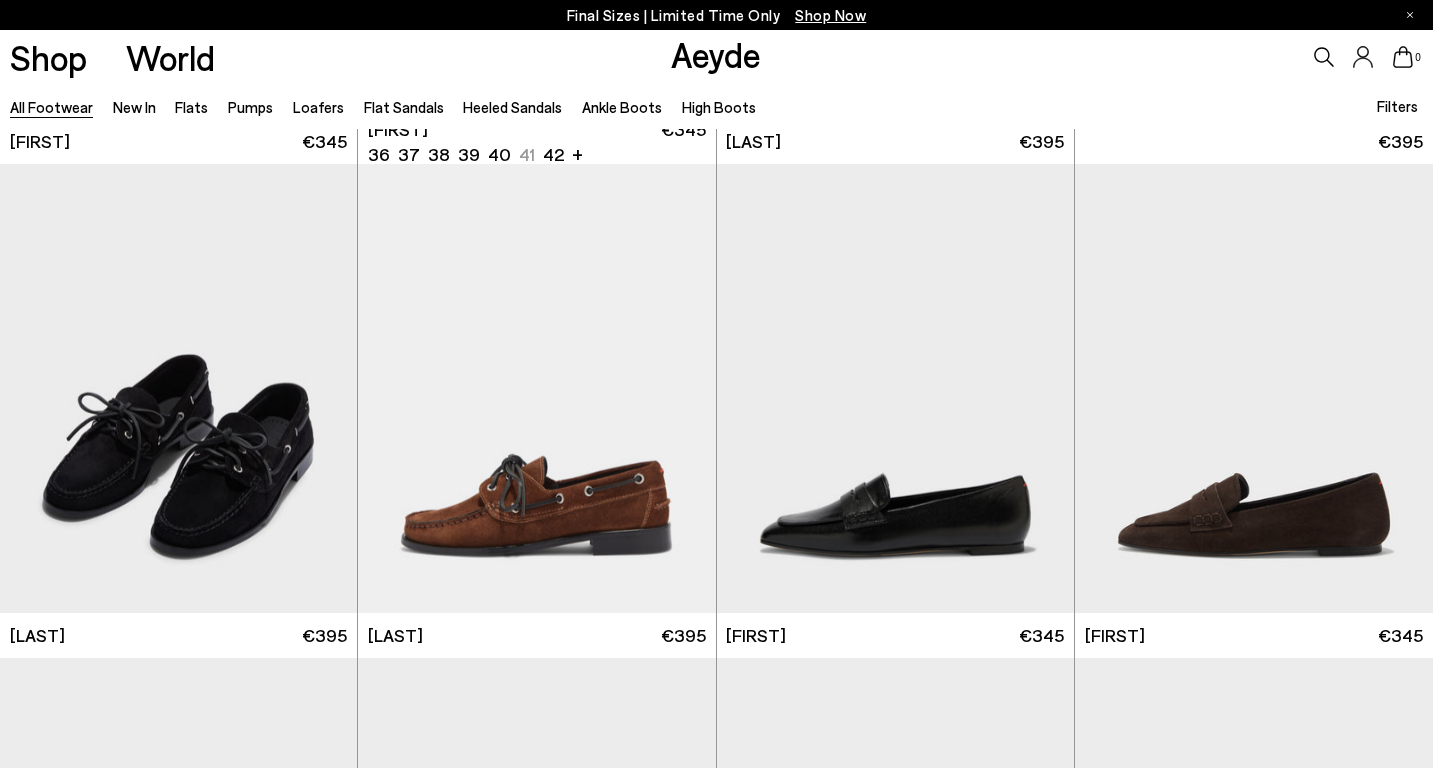 scroll, scrollTop: 16958, scrollLeft: 0, axis: vertical 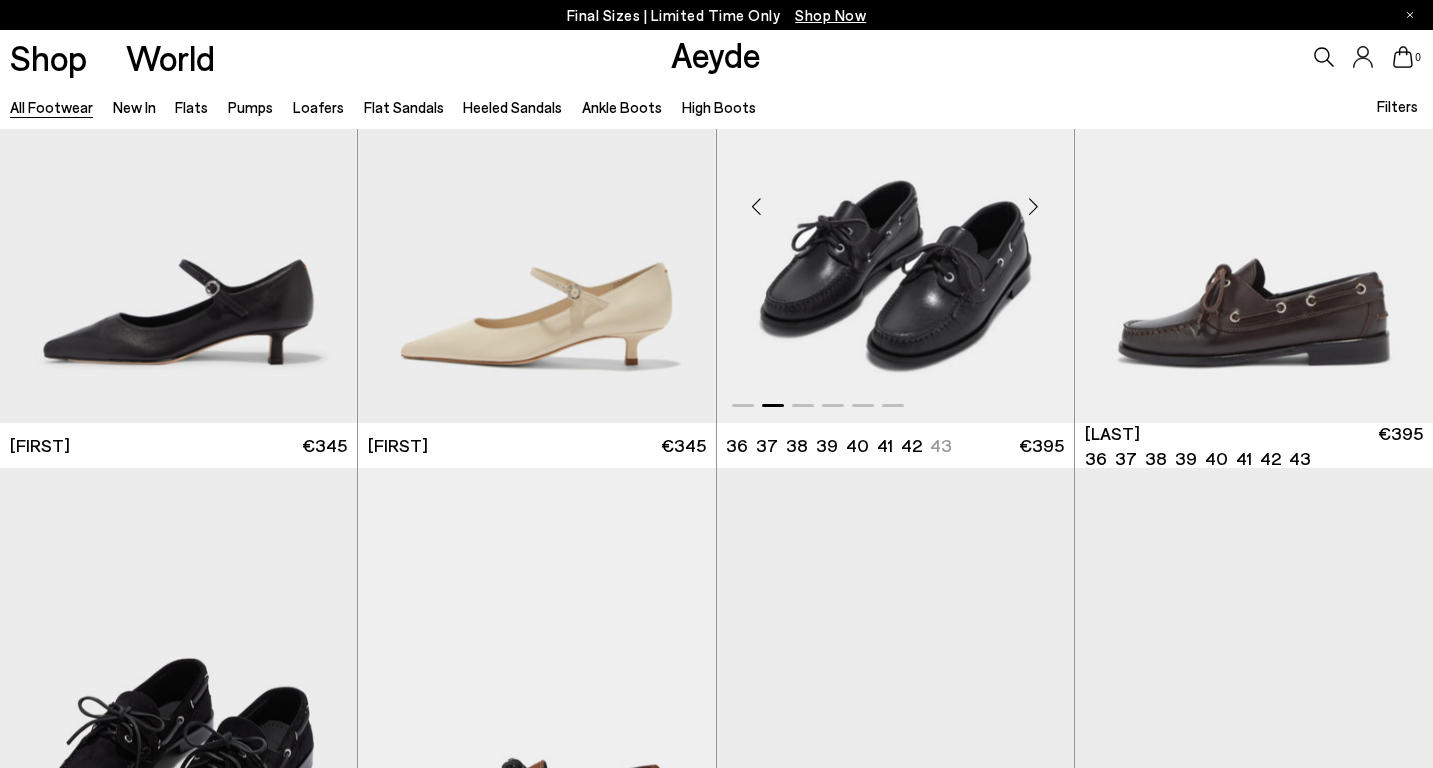 click at bounding box center [1034, 207] 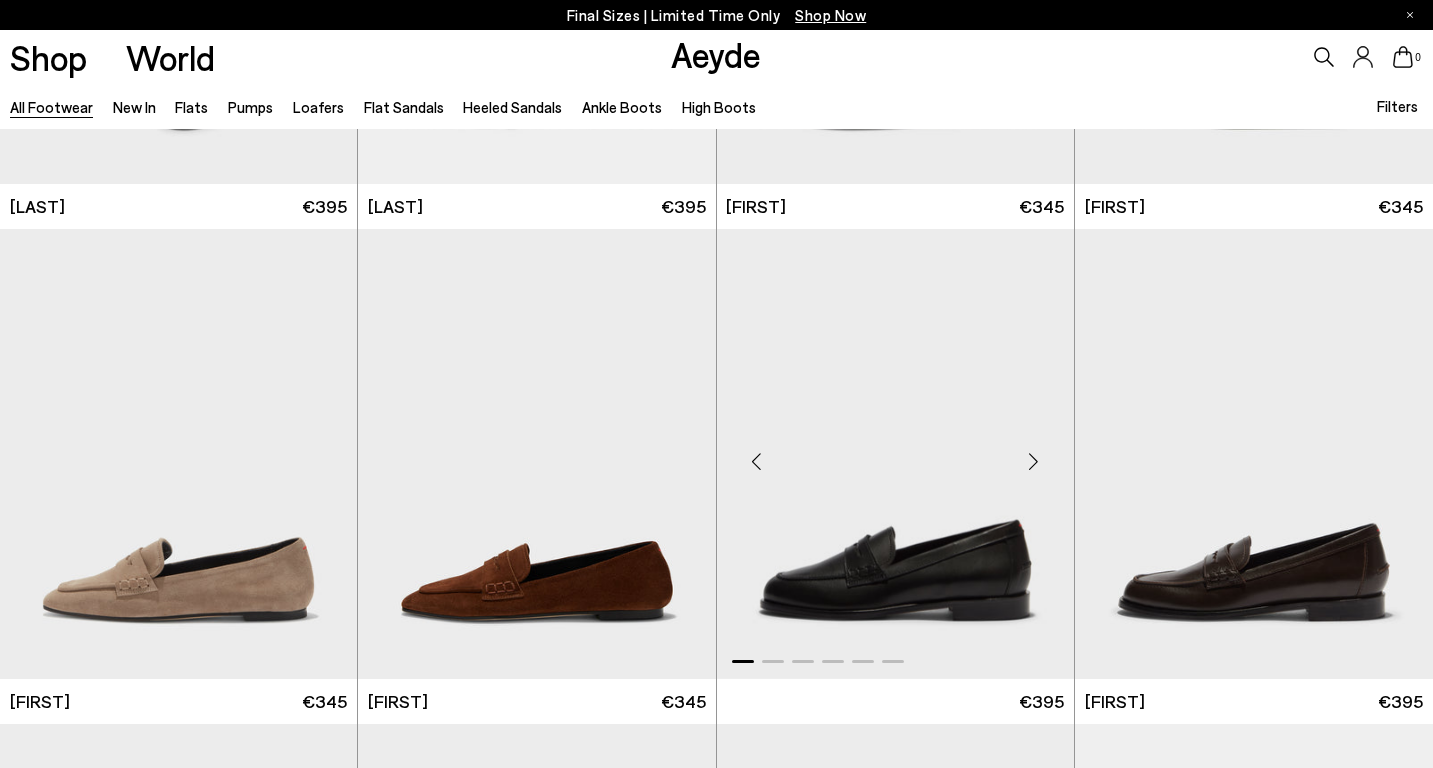 scroll, scrollTop: 18081, scrollLeft: 0, axis: vertical 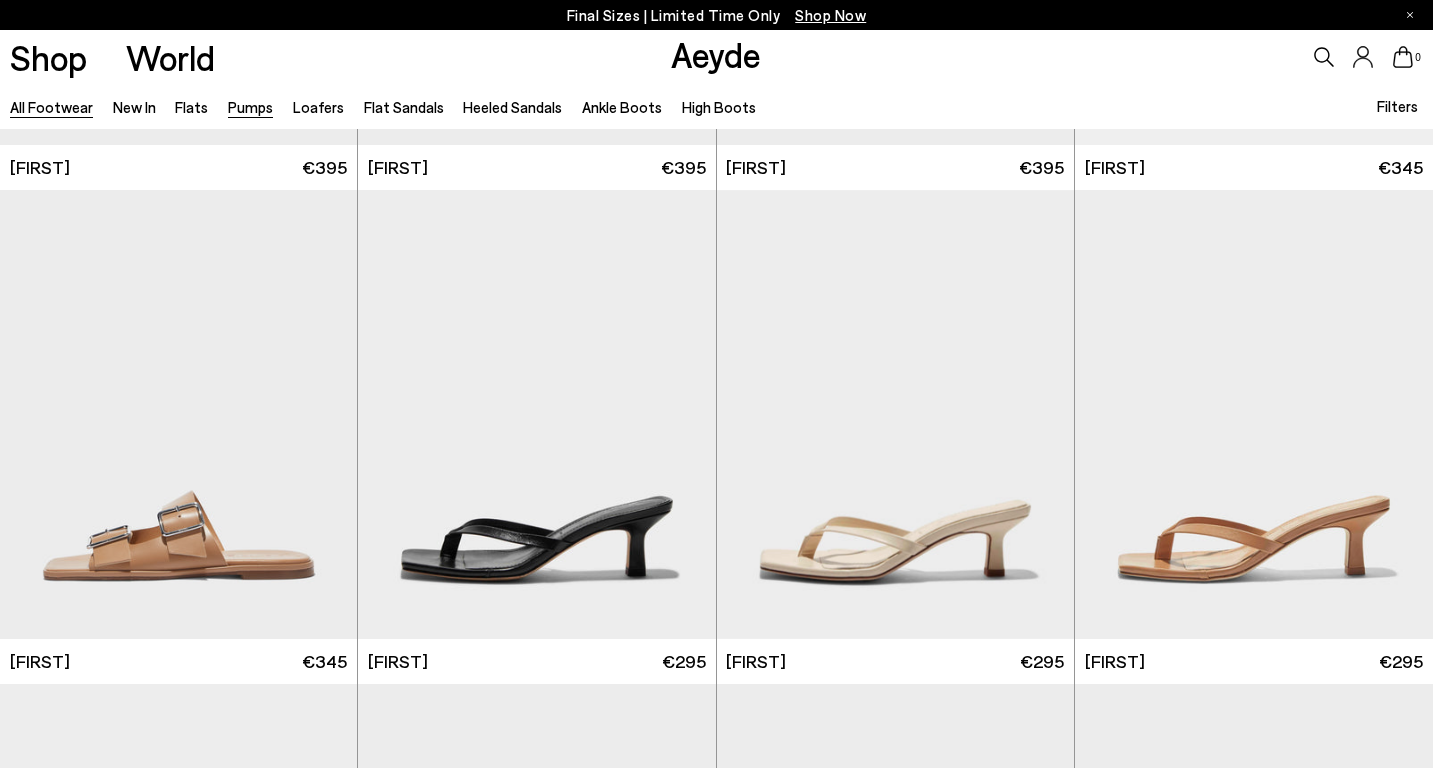 click on "Pumps" at bounding box center (250, 107) 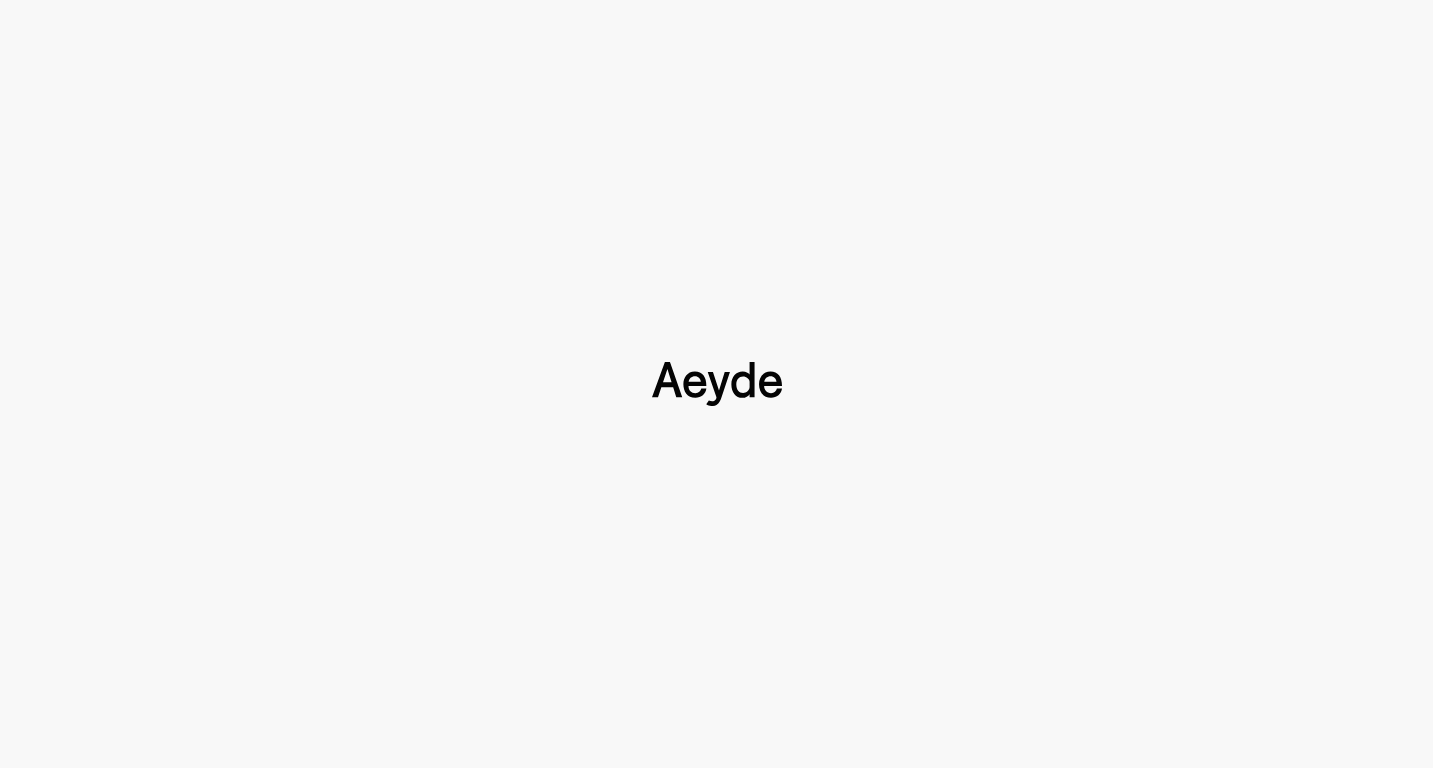 type 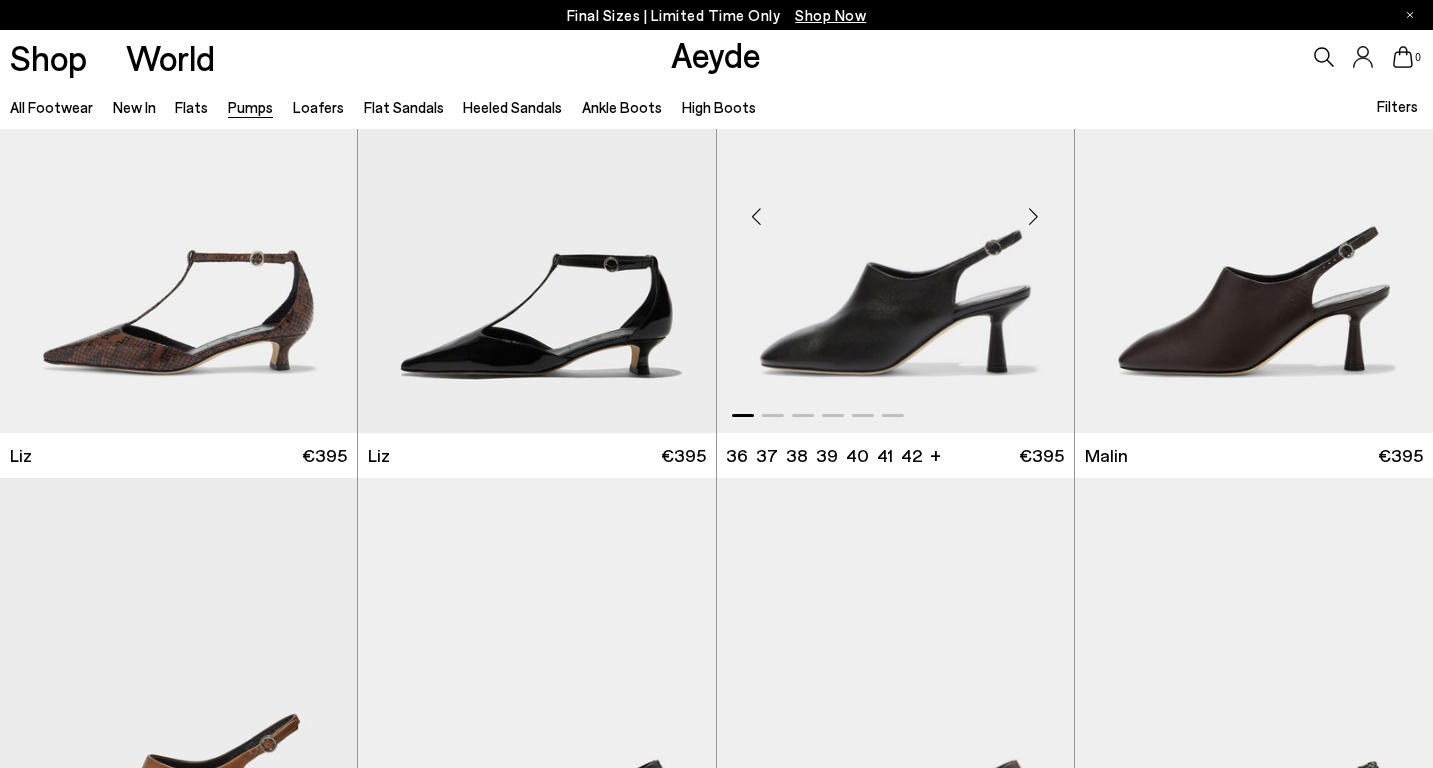 scroll, scrollTop: 1134, scrollLeft: 0, axis: vertical 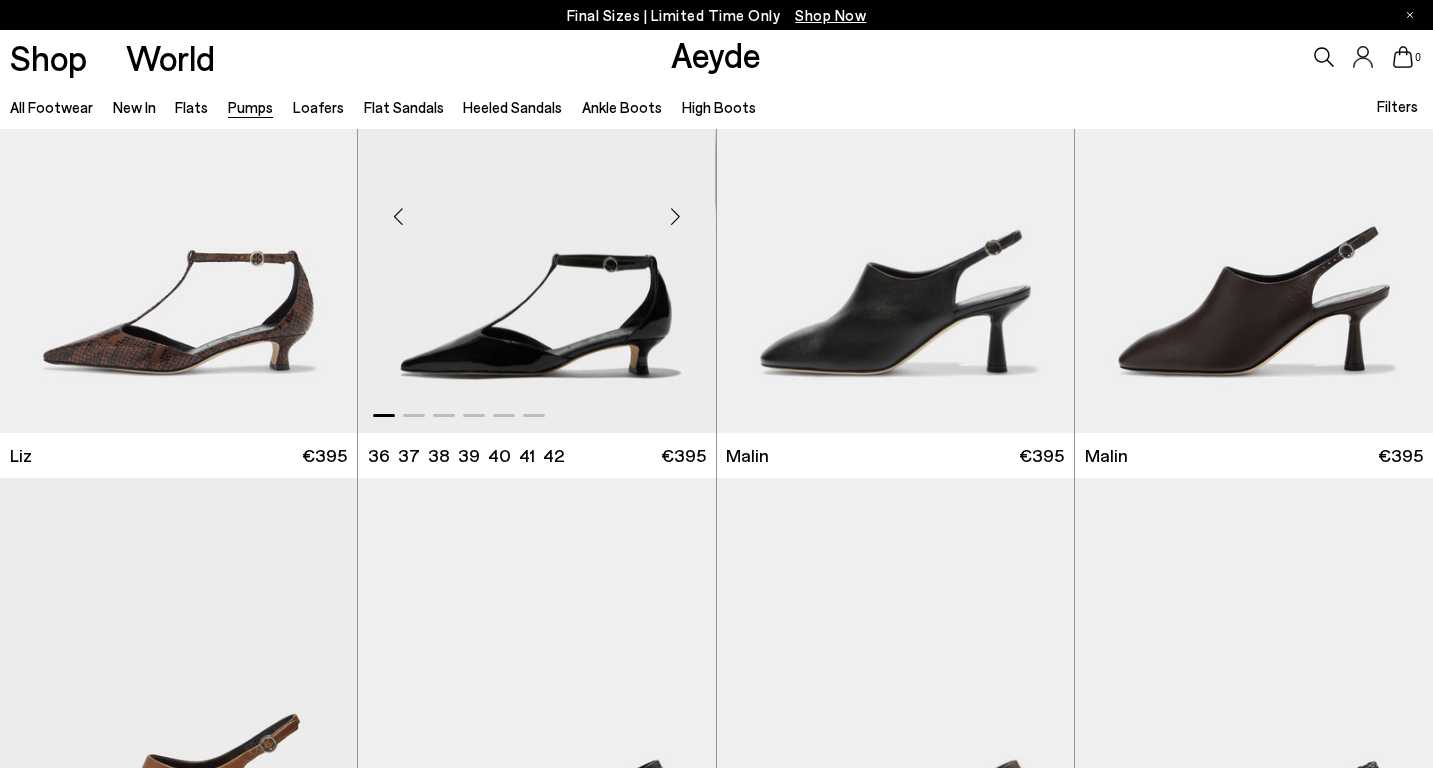 click at bounding box center [676, 216] 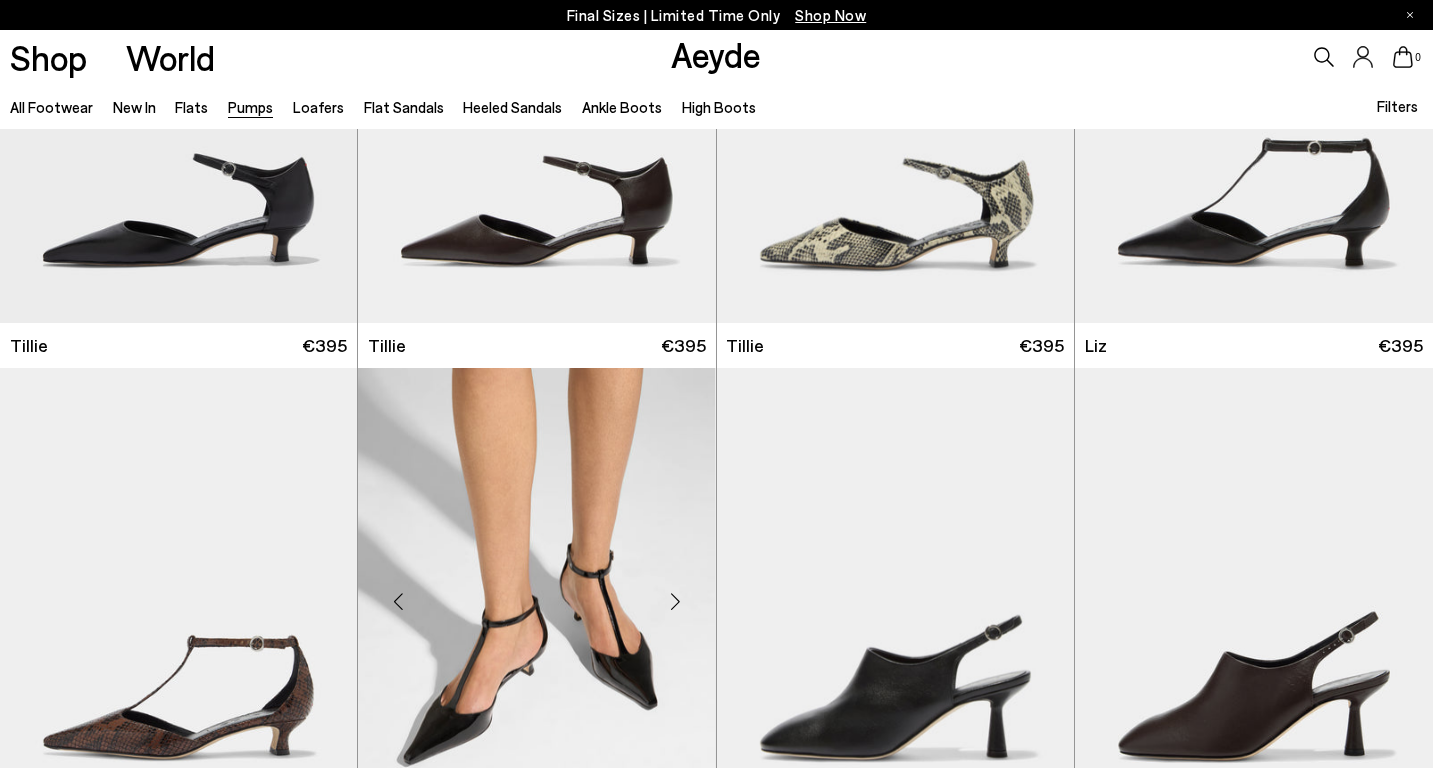 scroll, scrollTop: 613, scrollLeft: 0, axis: vertical 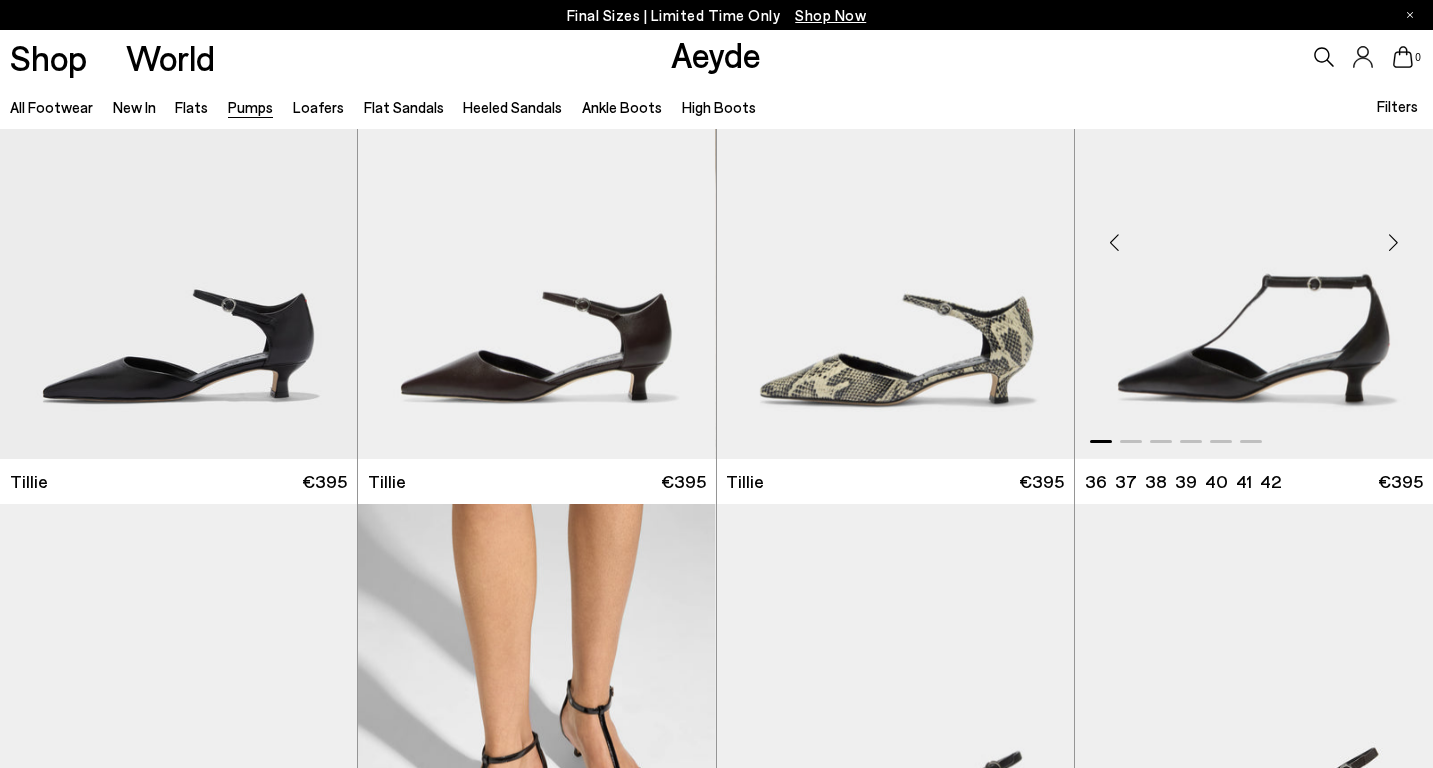 click at bounding box center [1393, 243] 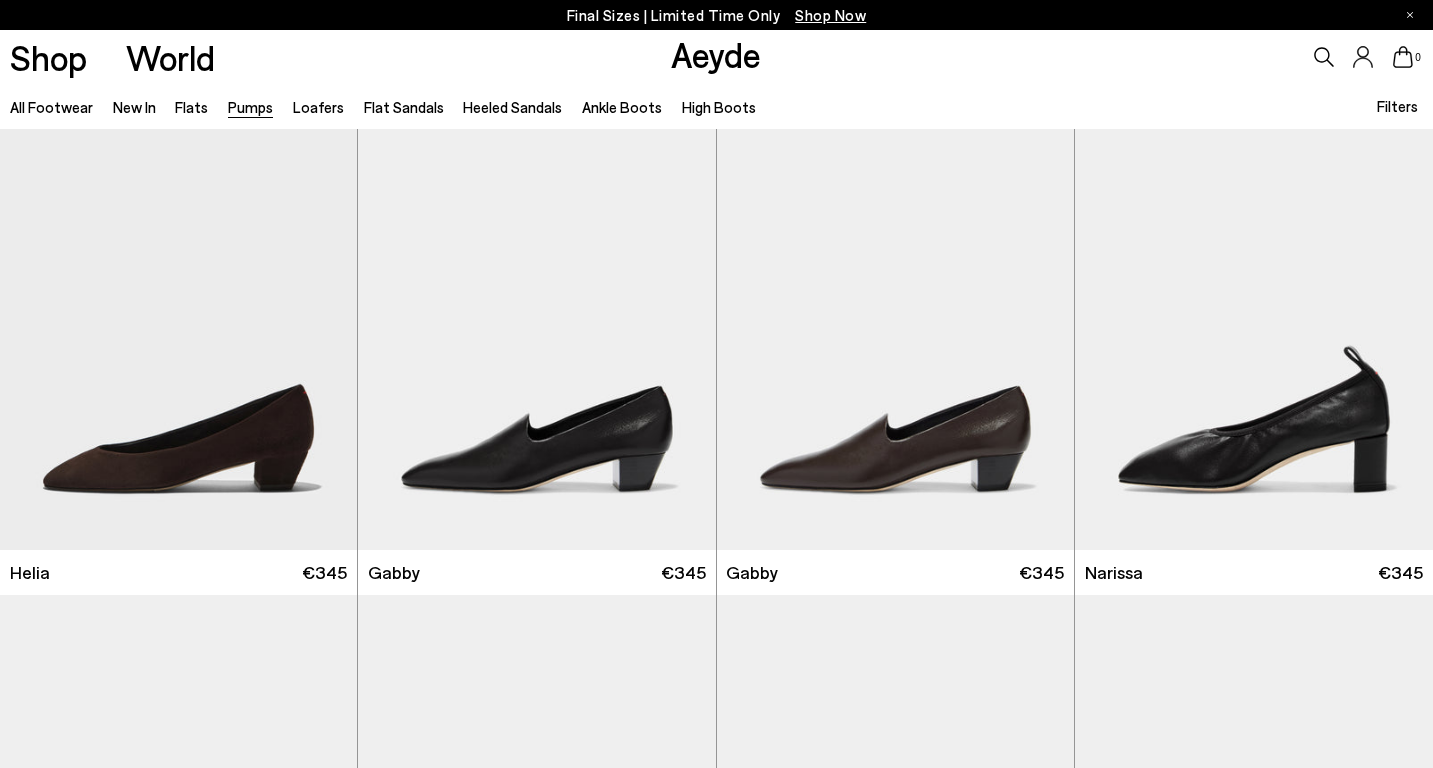 scroll, scrollTop: 2119, scrollLeft: 0, axis: vertical 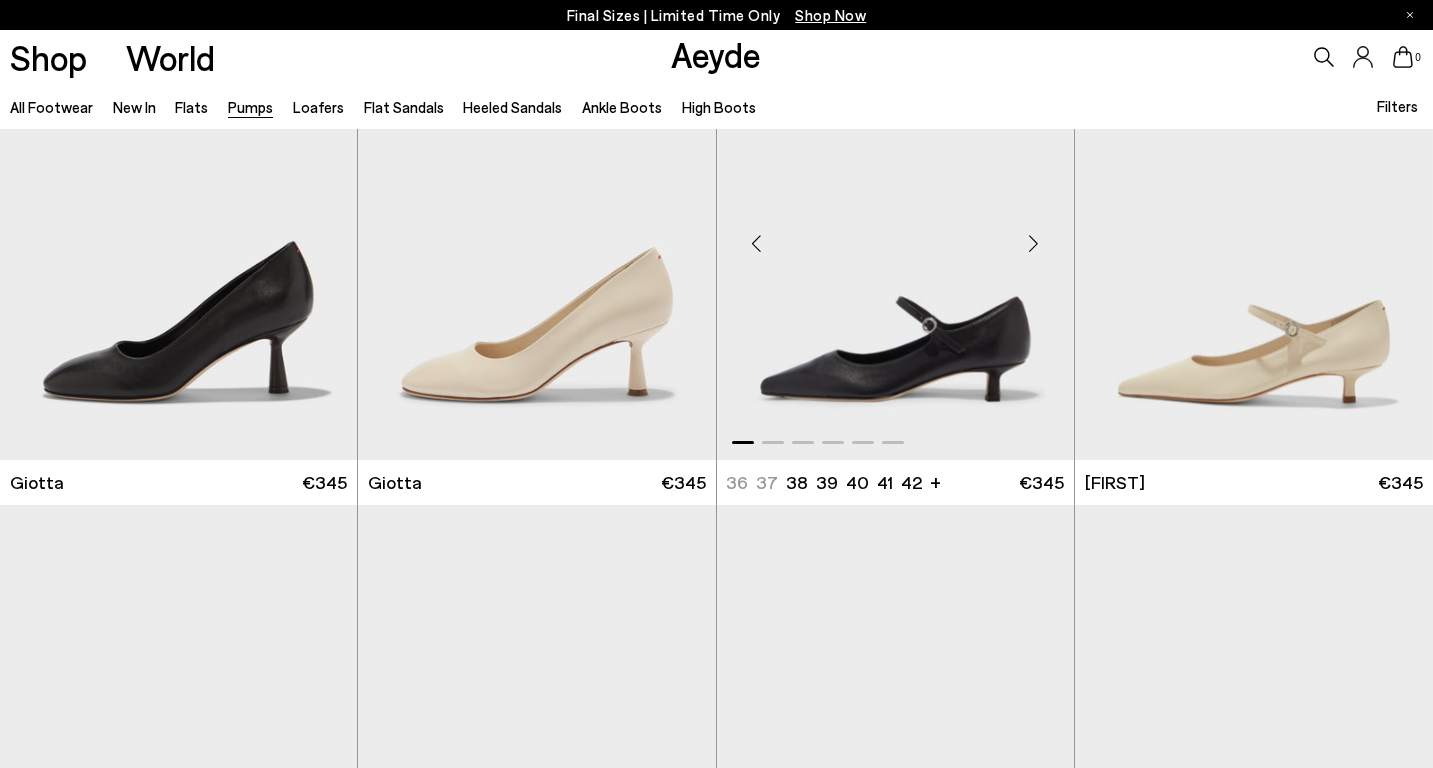 click at bounding box center (1034, 243) 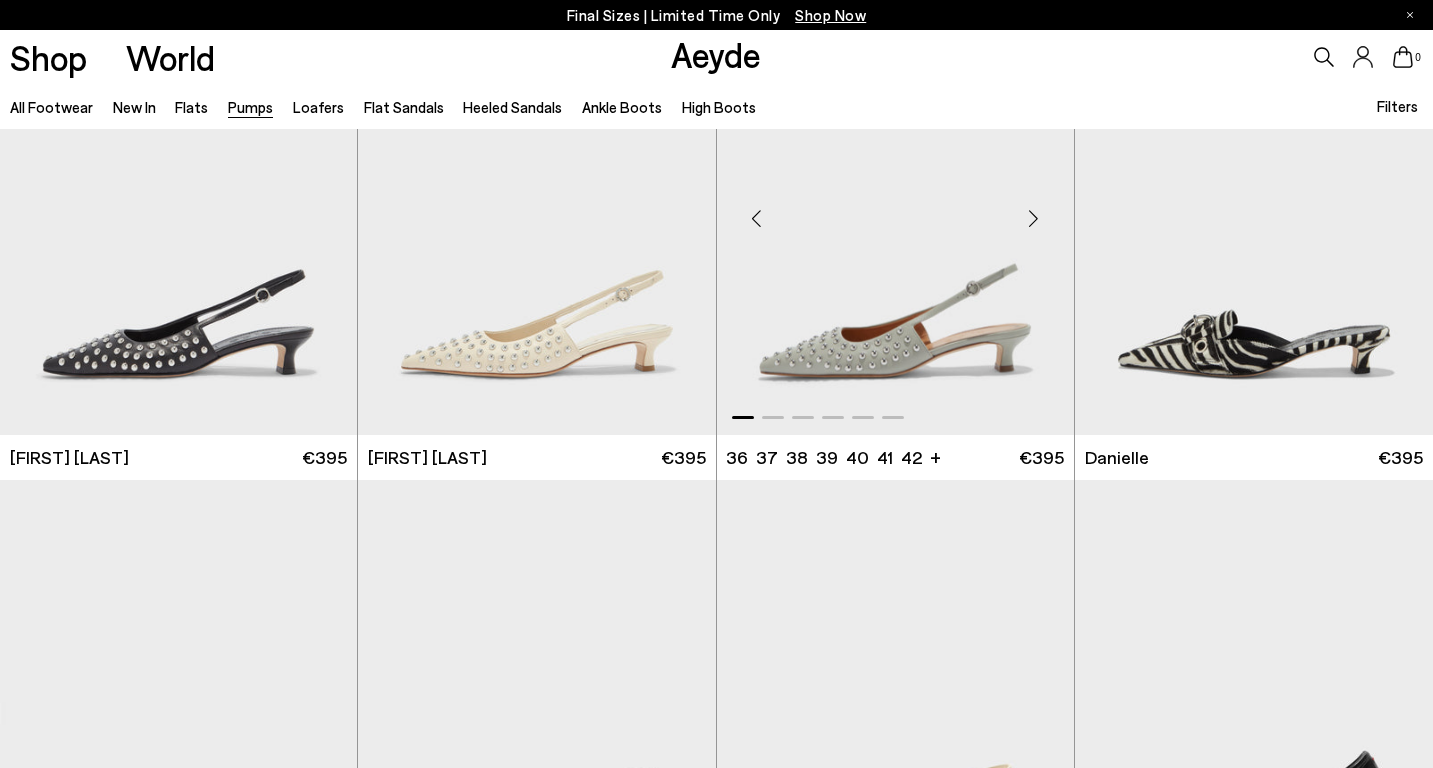 scroll, scrollTop: 7535, scrollLeft: 0, axis: vertical 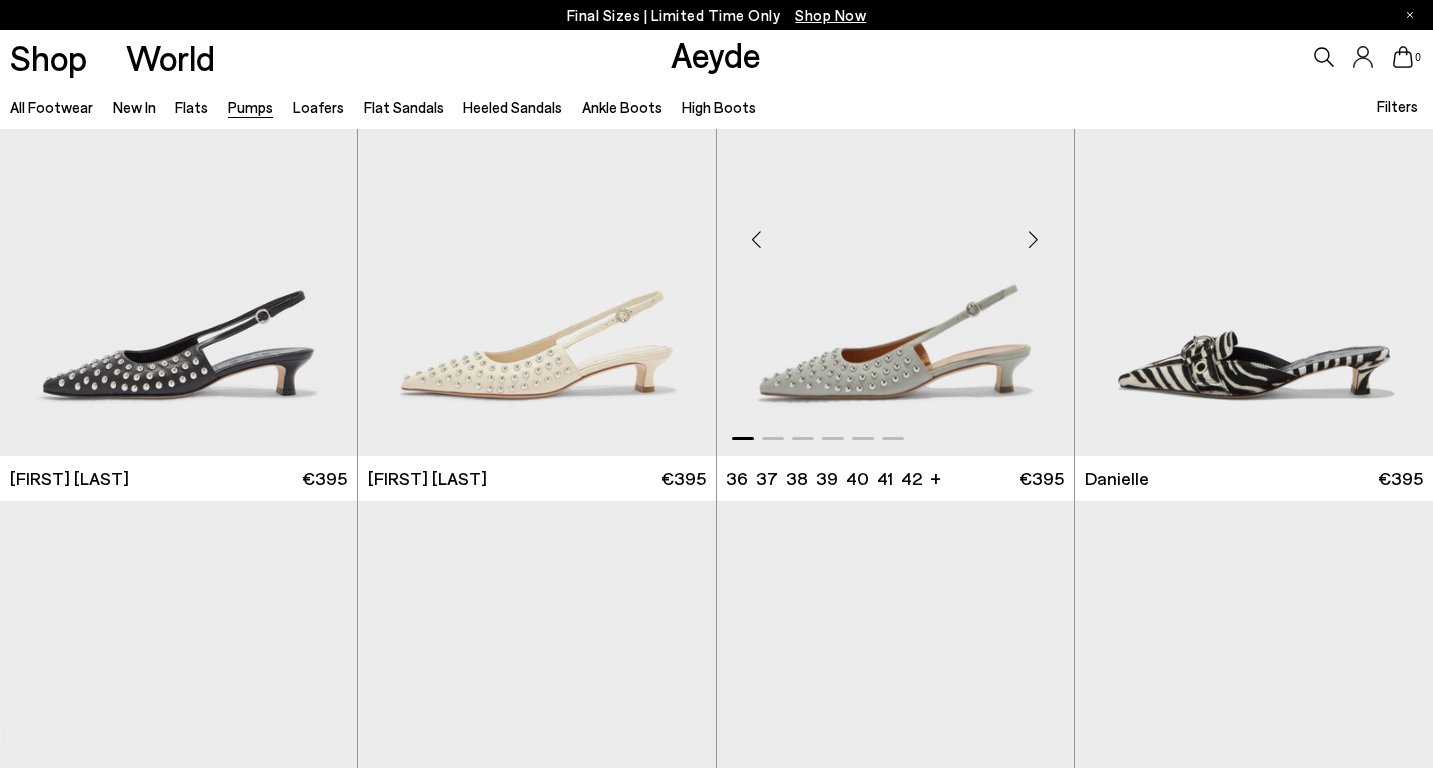 click at bounding box center (1034, 240) 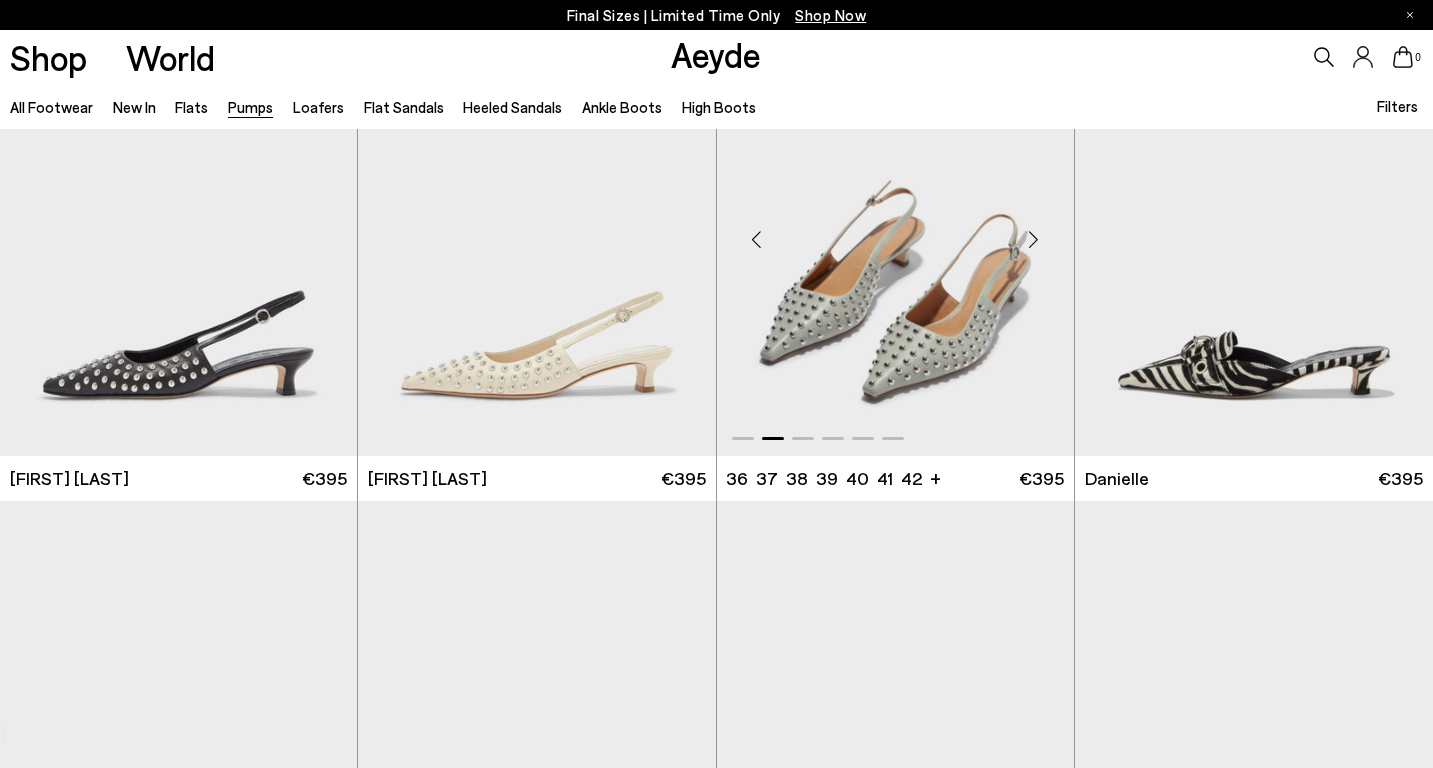 click at bounding box center (1034, 240) 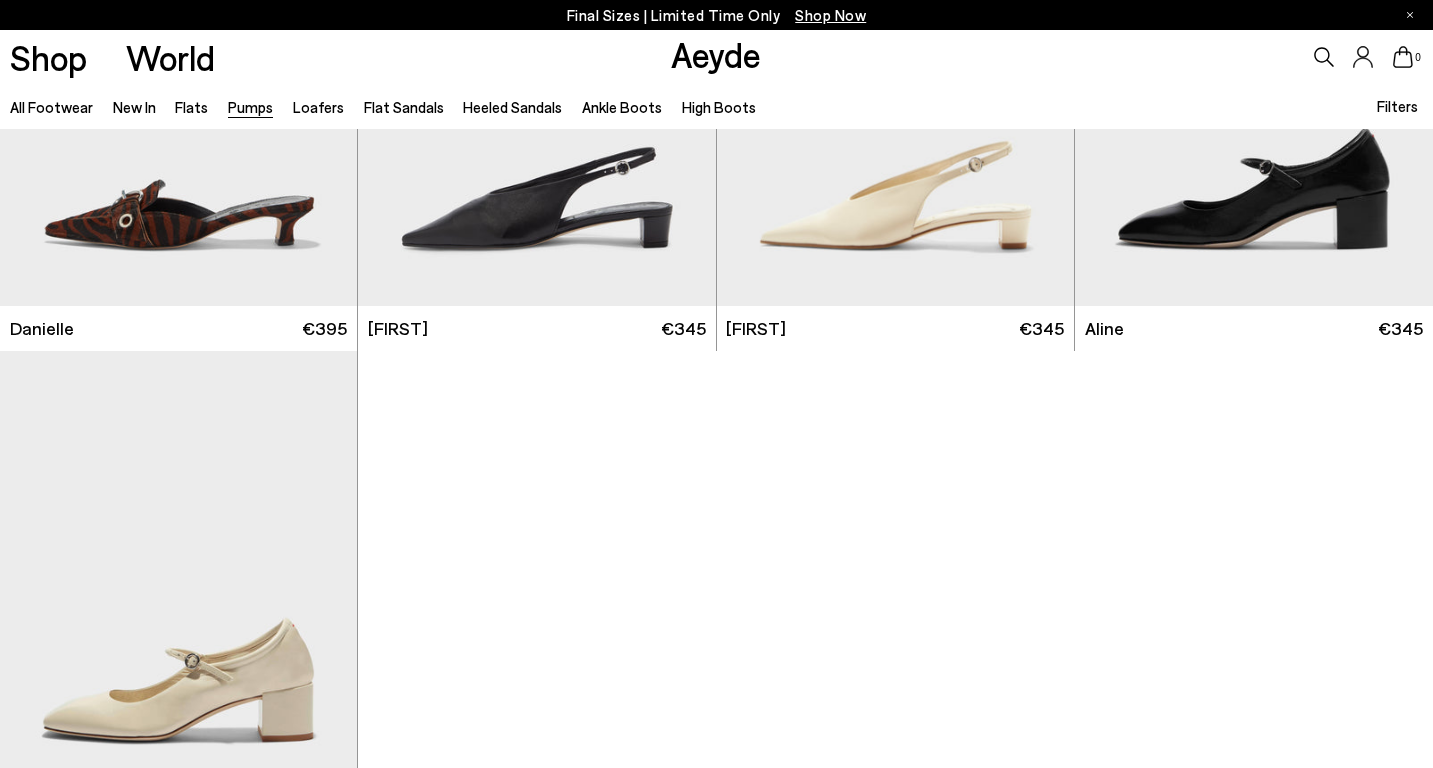 scroll, scrollTop: 8036, scrollLeft: 0, axis: vertical 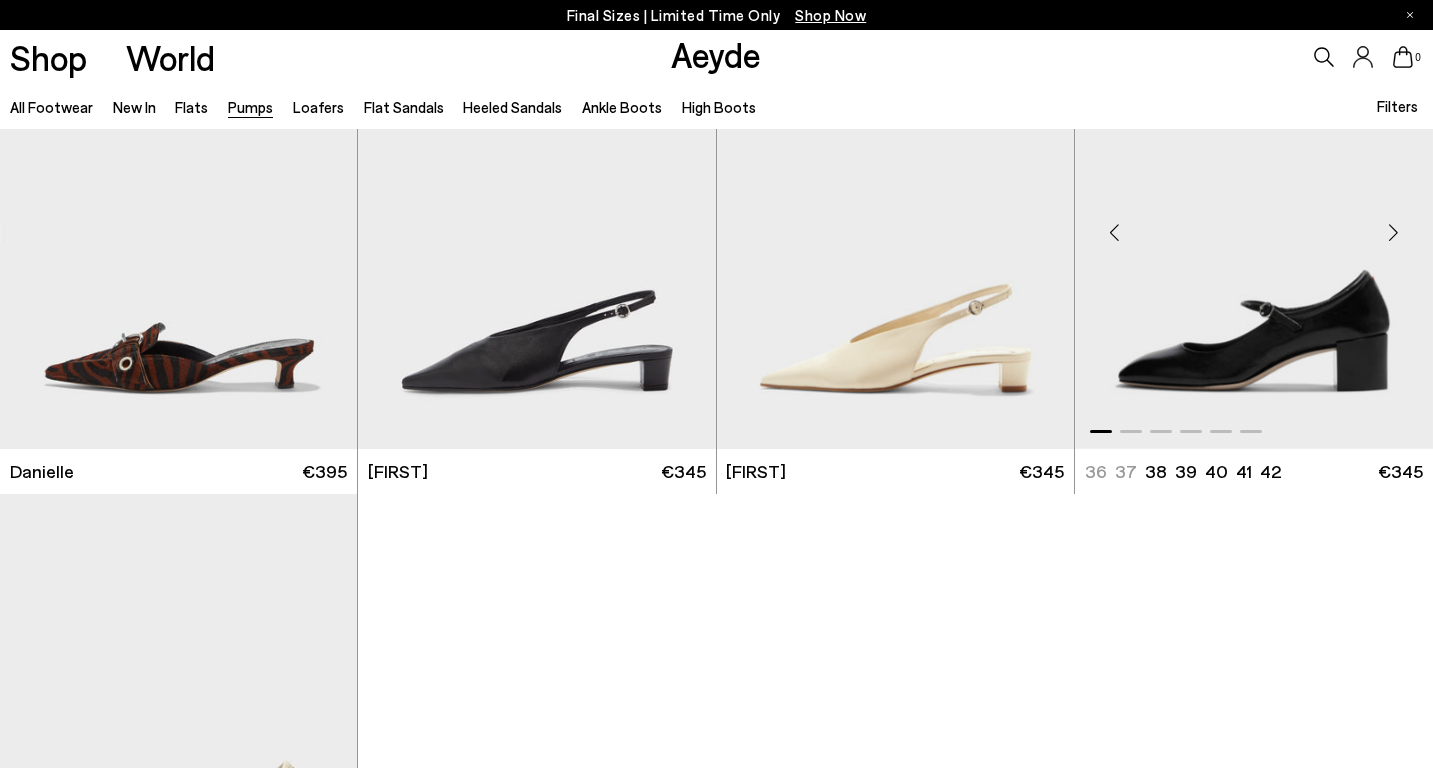click at bounding box center (1393, 233) 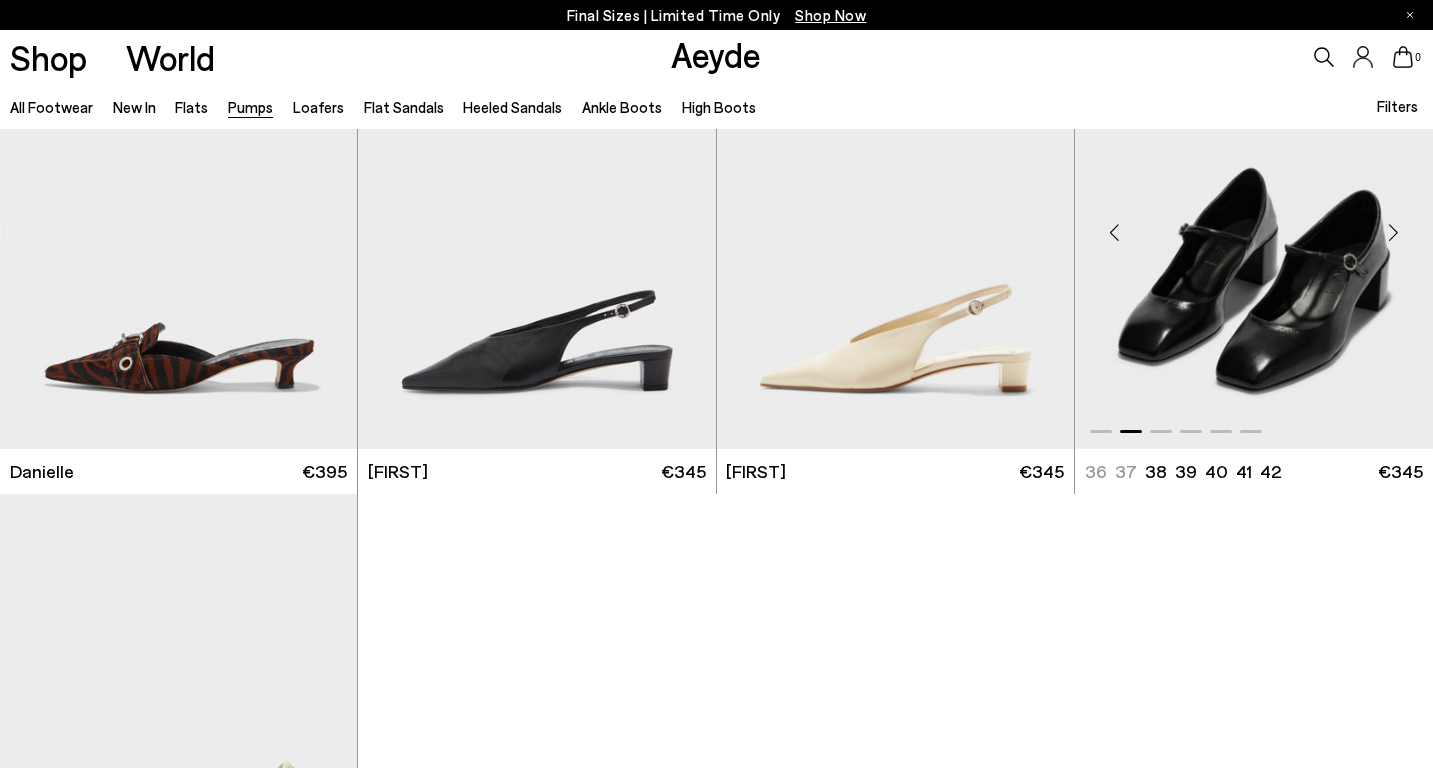 click at bounding box center (1393, 233) 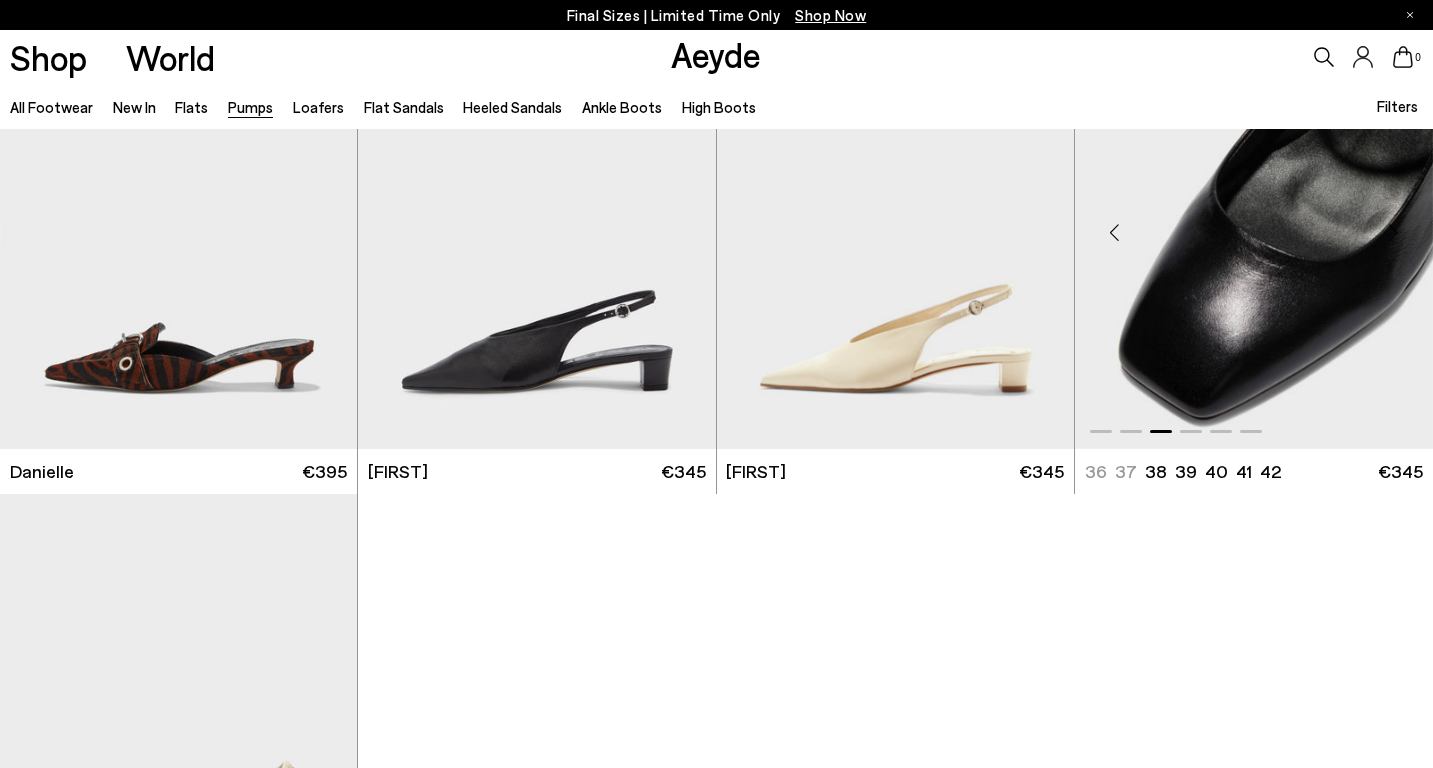 click at bounding box center [1393, 233] 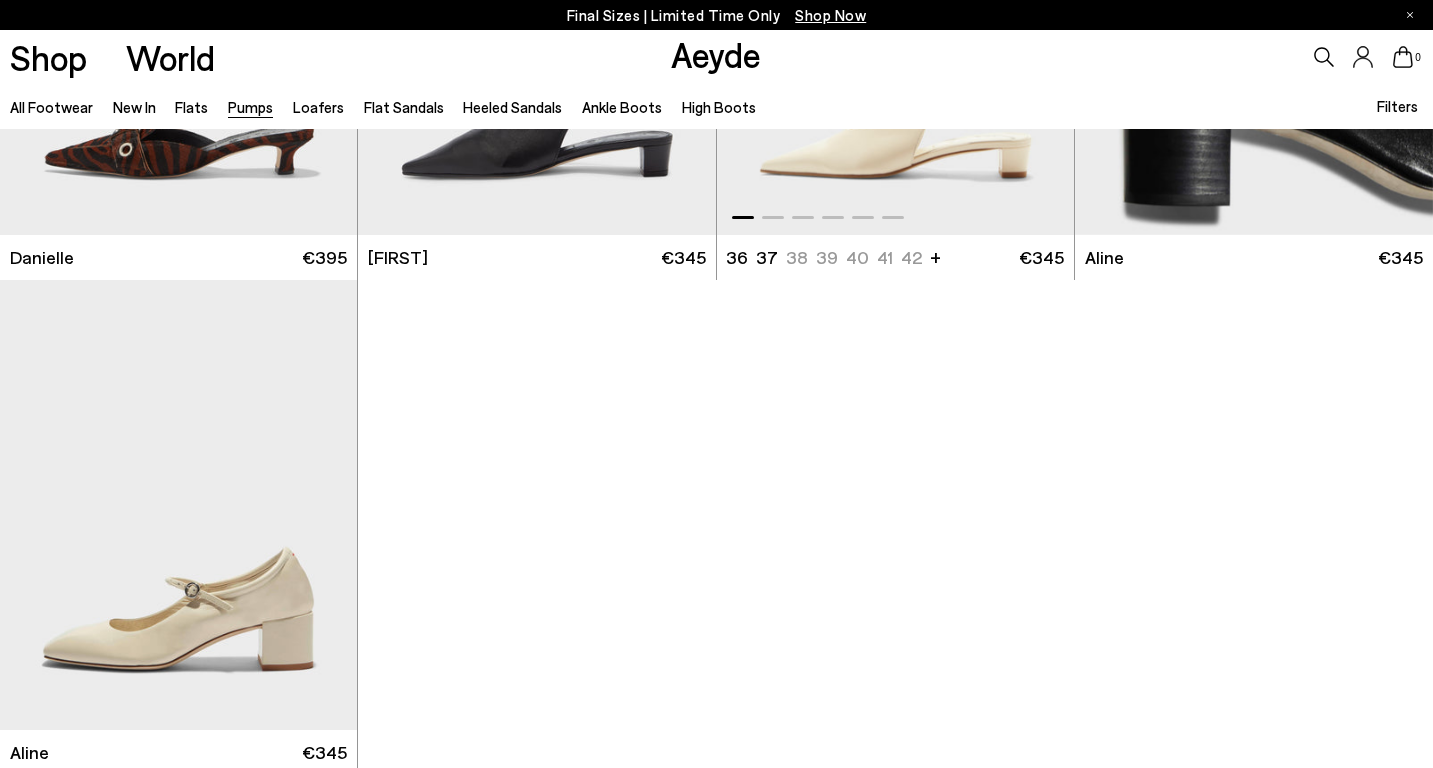 scroll, scrollTop: 8405, scrollLeft: 0, axis: vertical 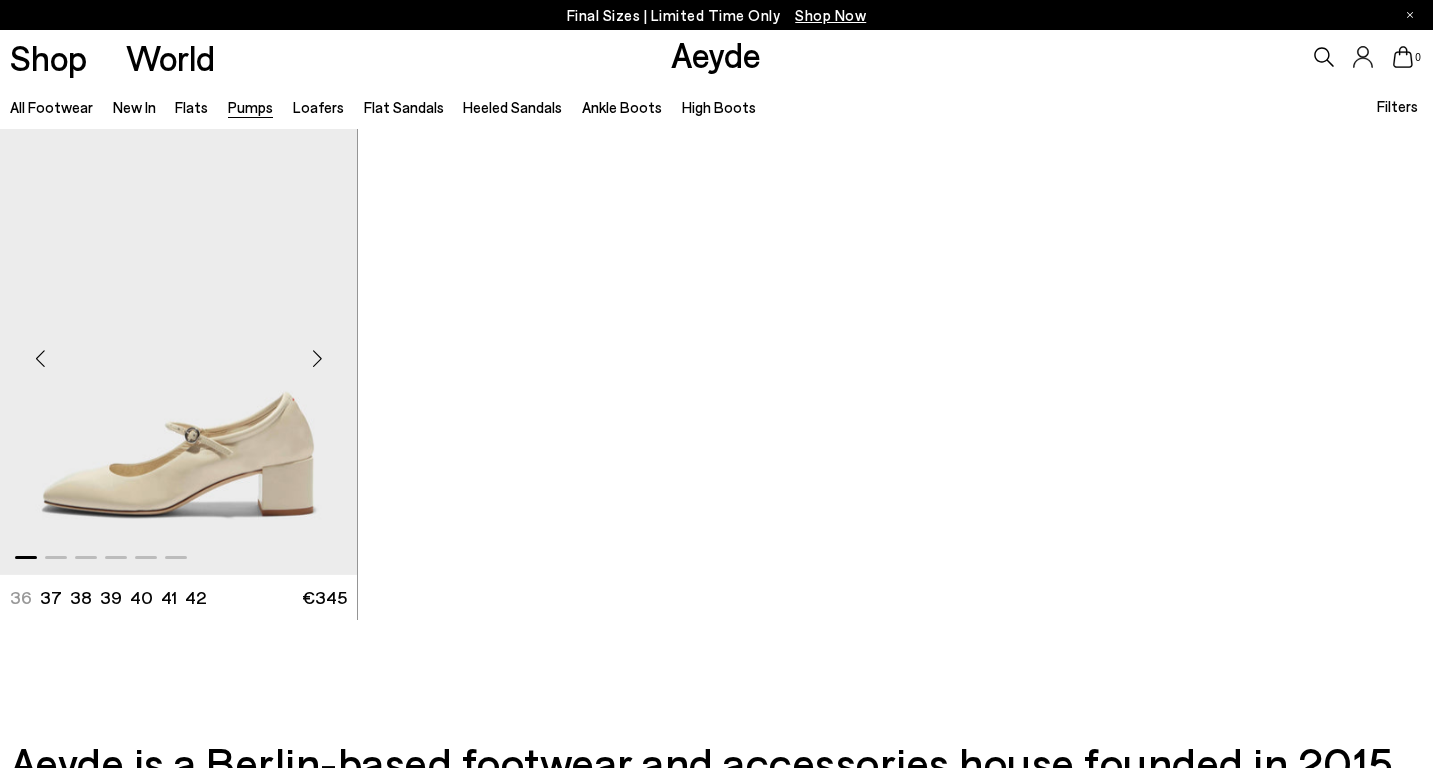 click at bounding box center [317, 358] 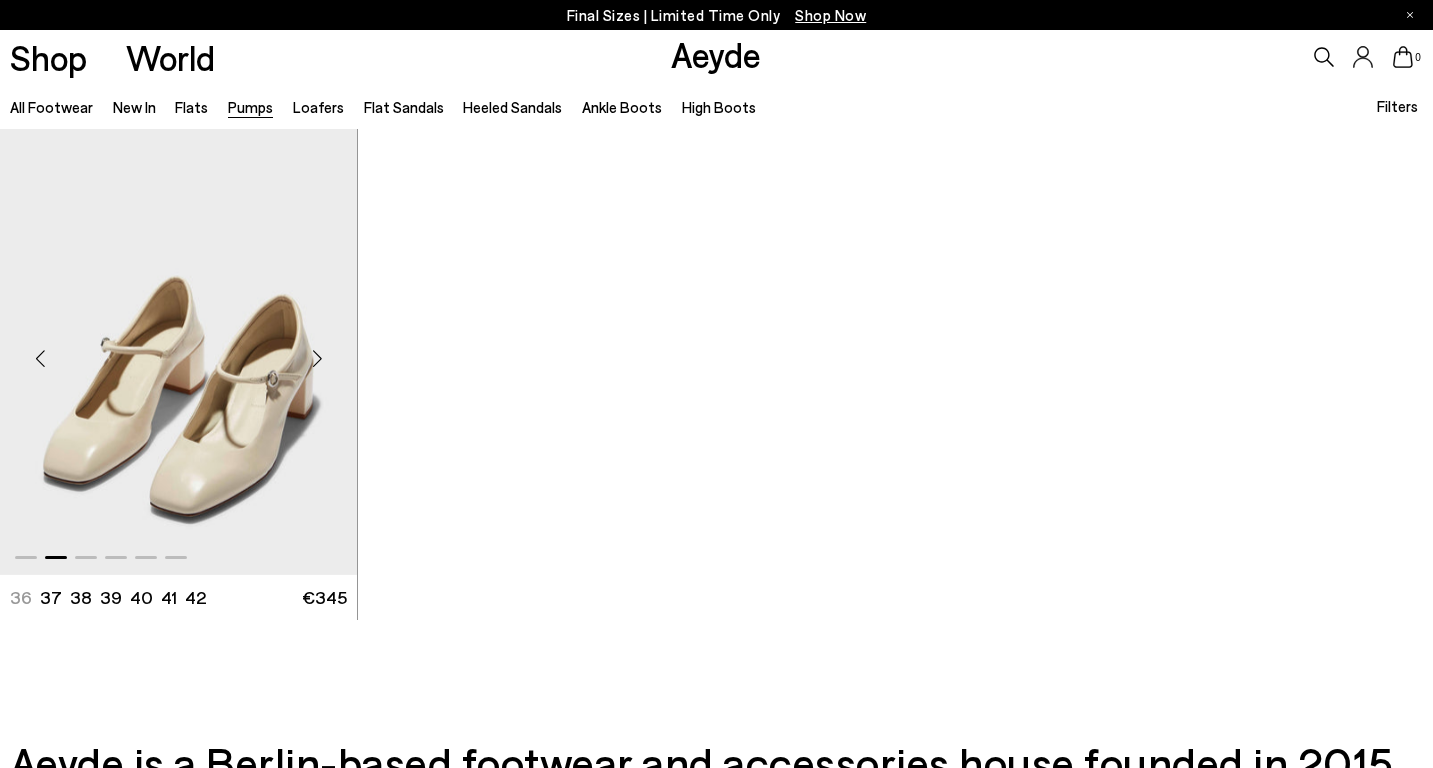 click at bounding box center (317, 358) 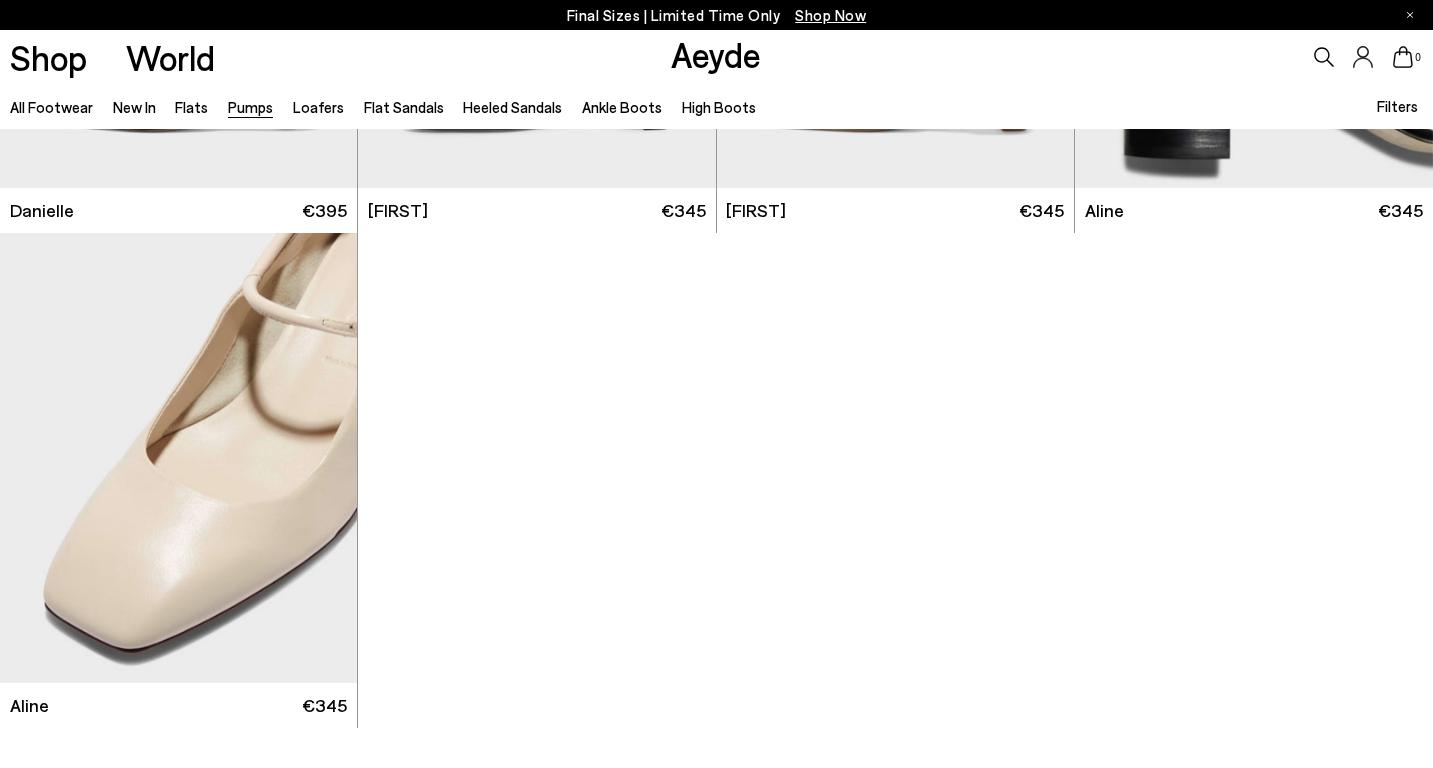 scroll, scrollTop: 7864, scrollLeft: 0, axis: vertical 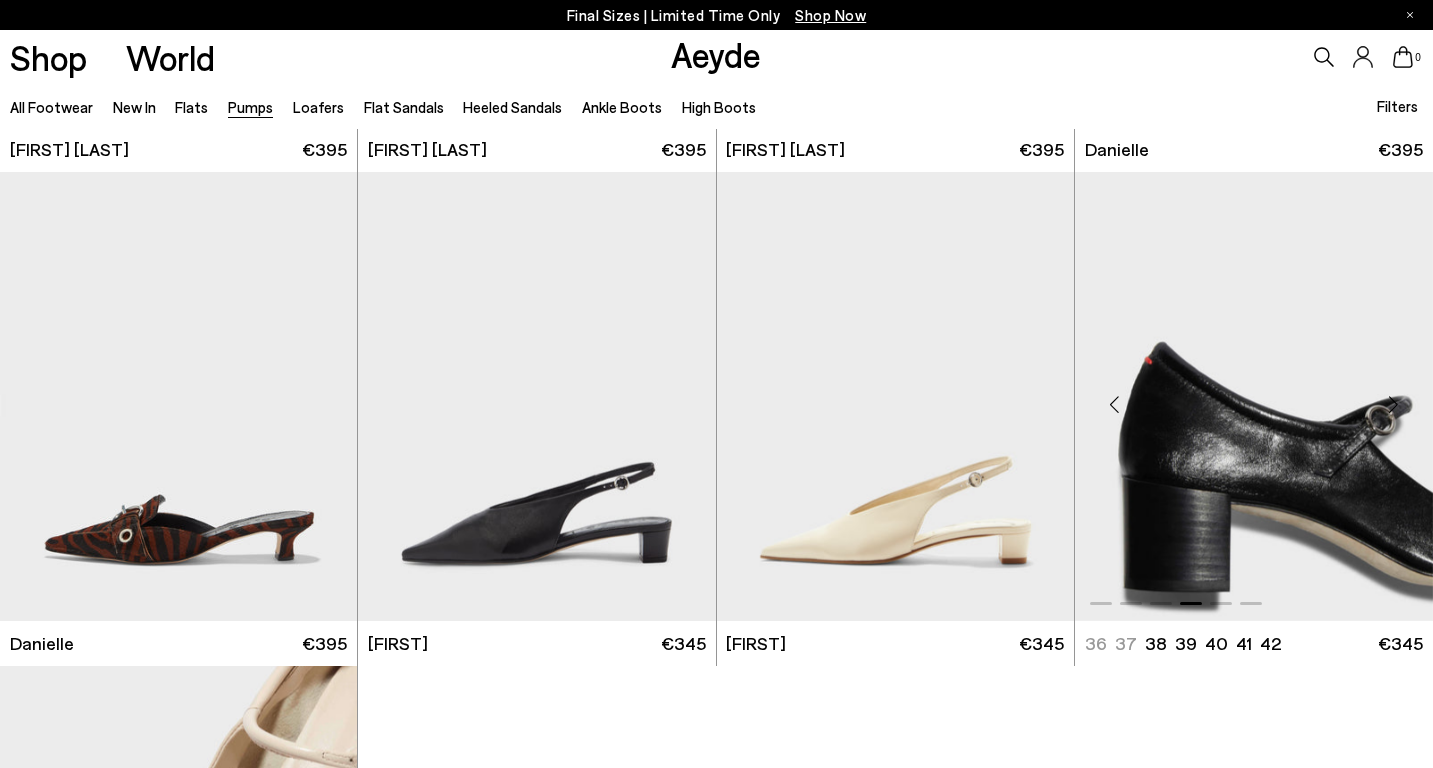 click at bounding box center [1115, 405] 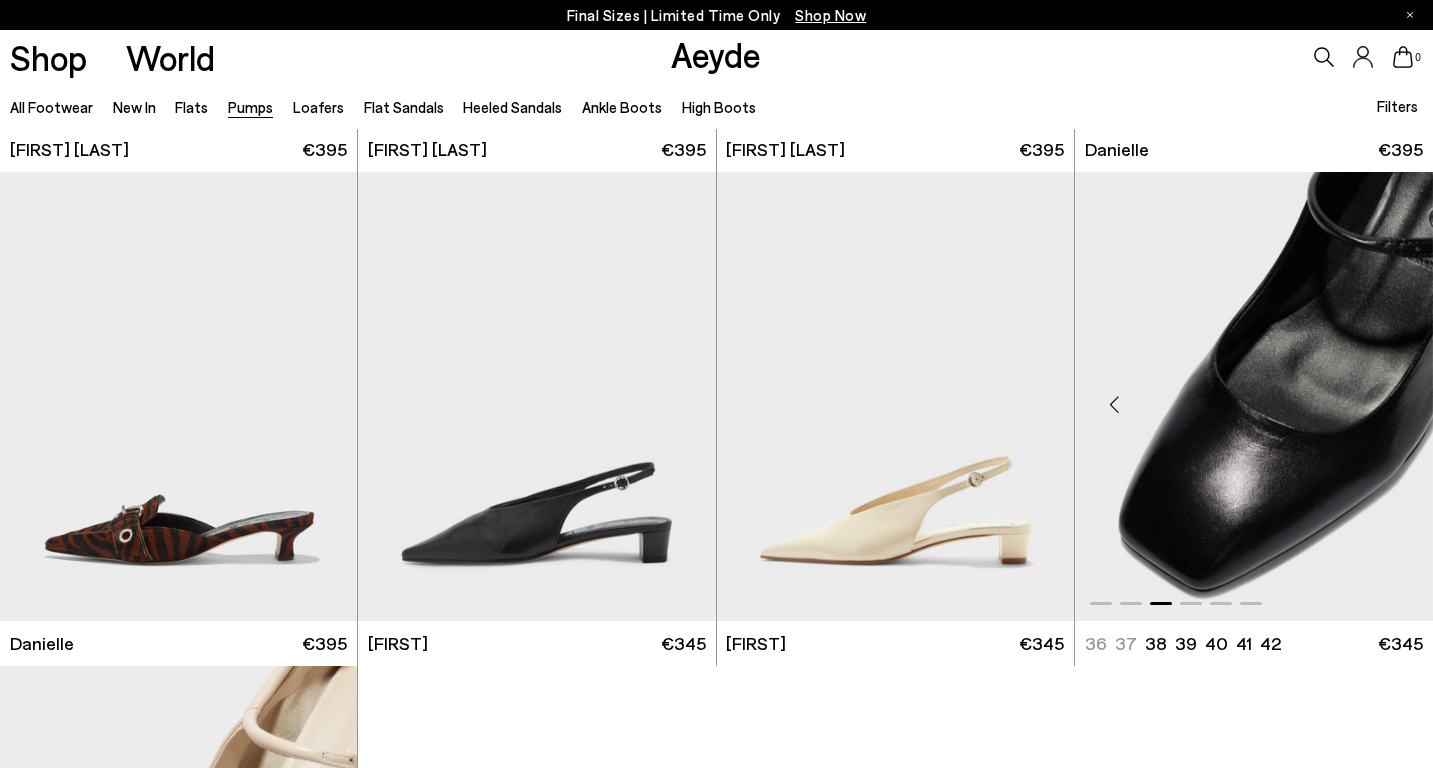 click at bounding box center [1115, 405] 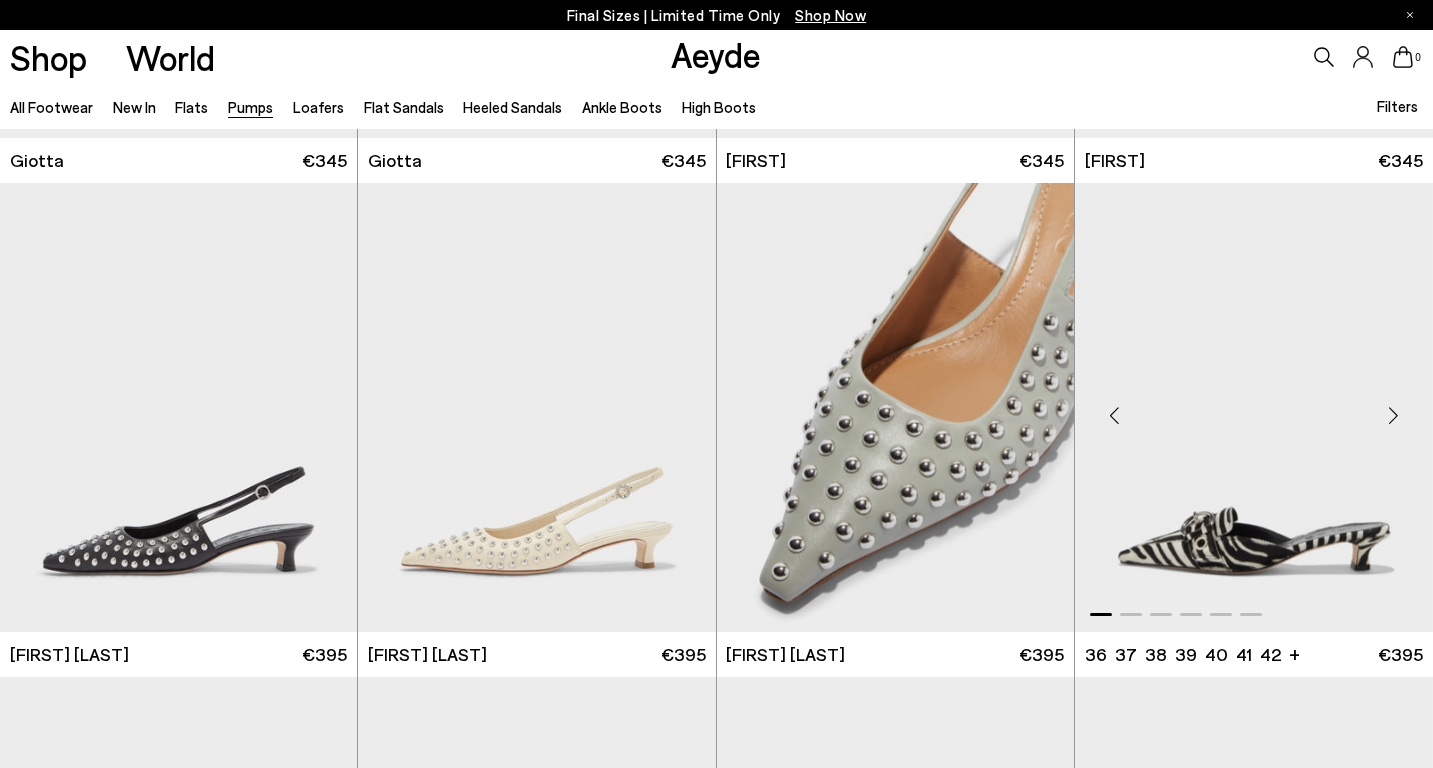 scroll, scrollTop: 7368, scrollLeft: 0, axis: vertical 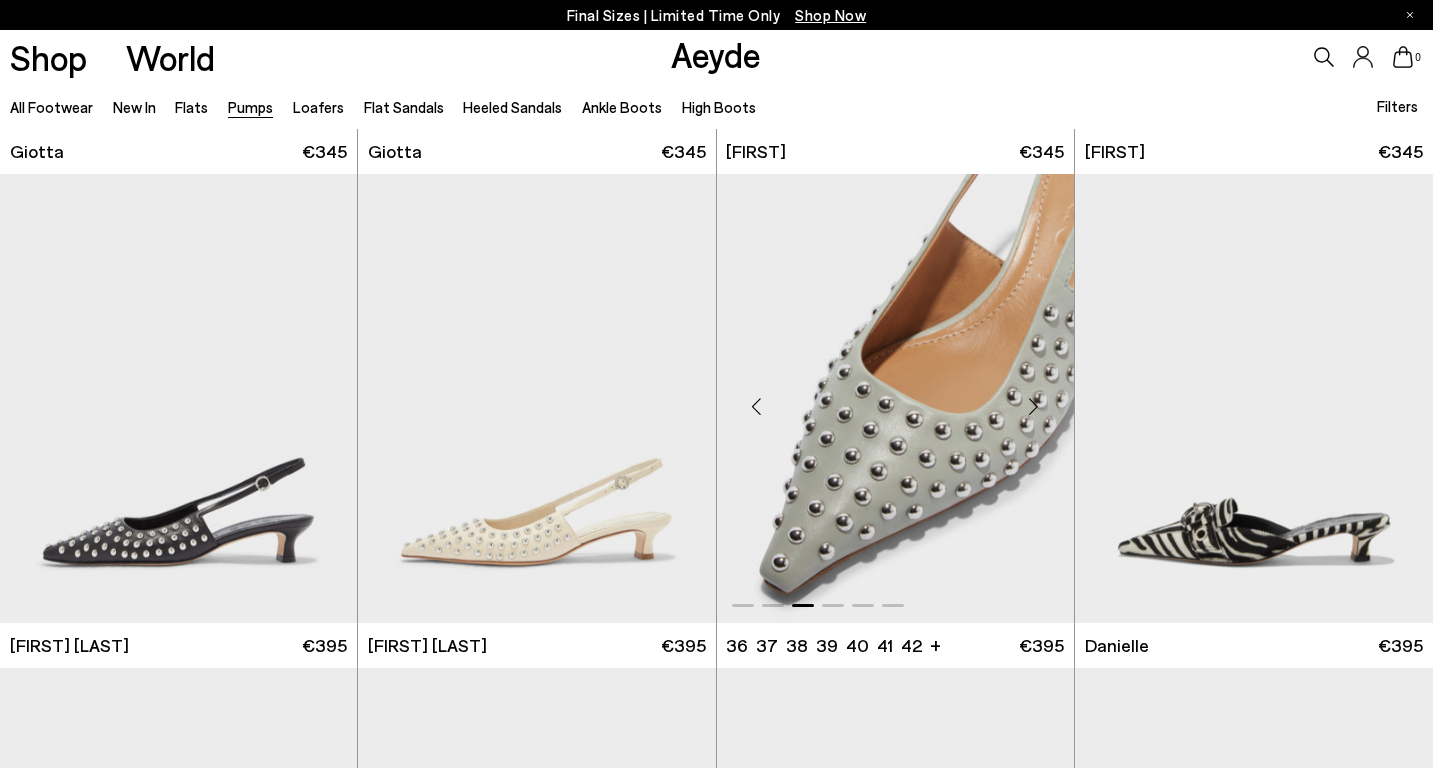 click at bounding box center [1034, 407] 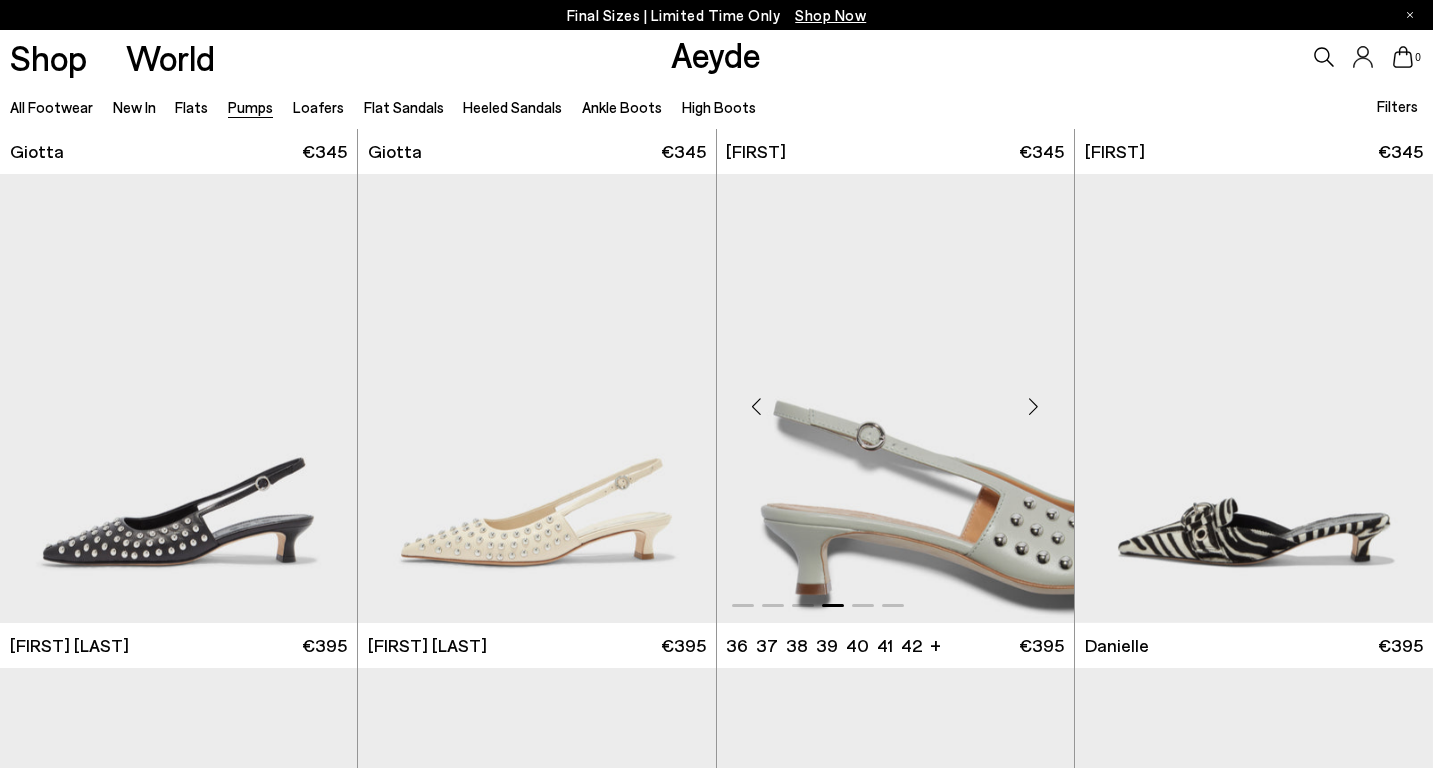 click at bounding box center (1034, 407) 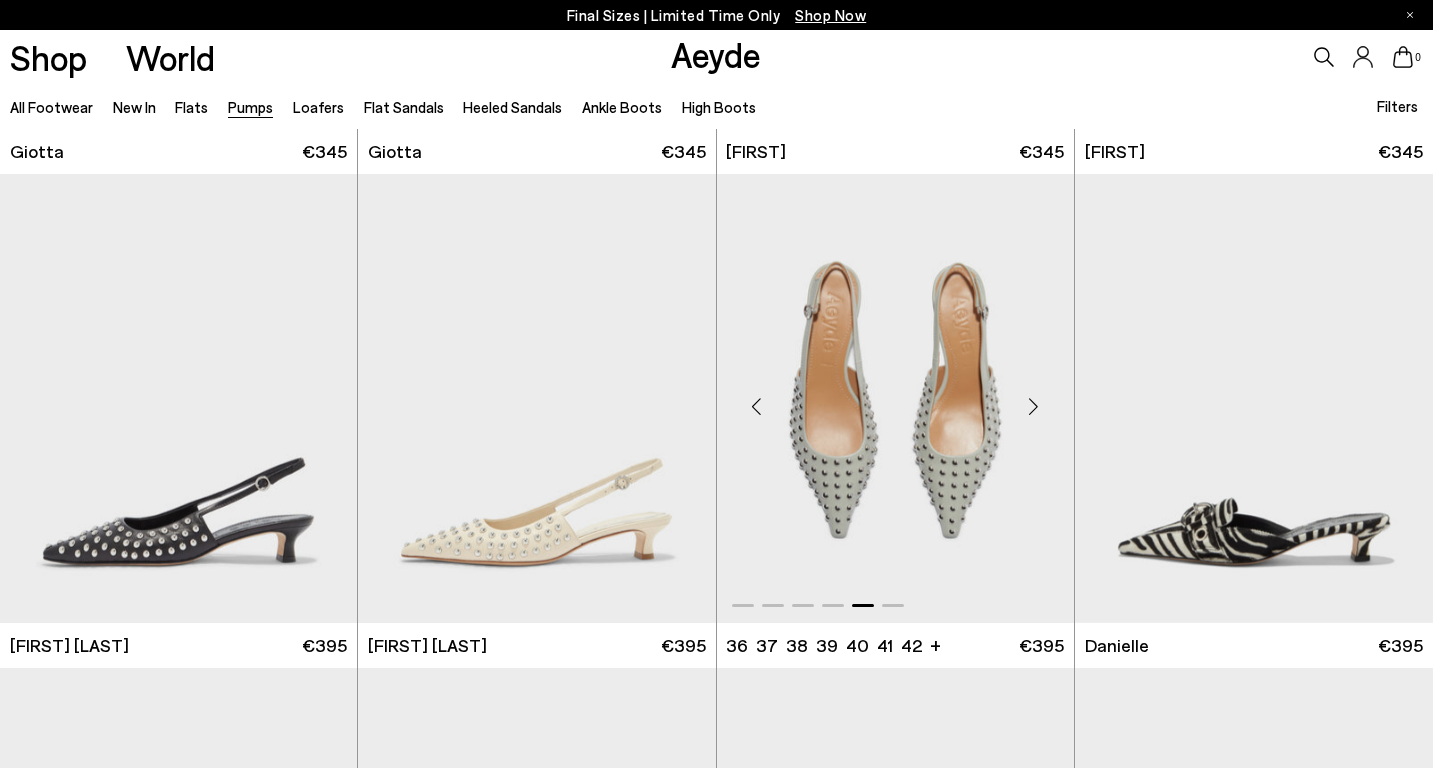 click at bounding box center [1034, 407] 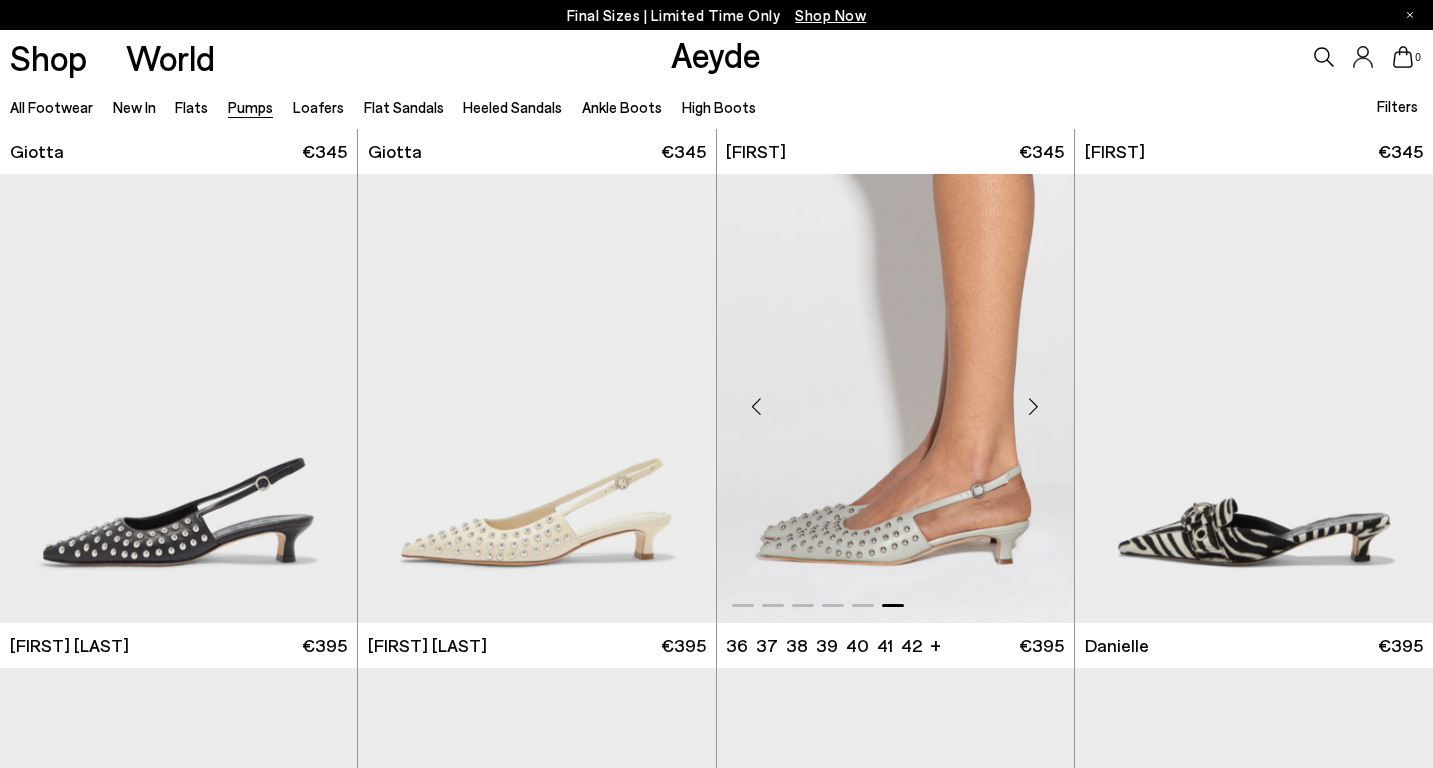 click at bounding box center (895, 398) 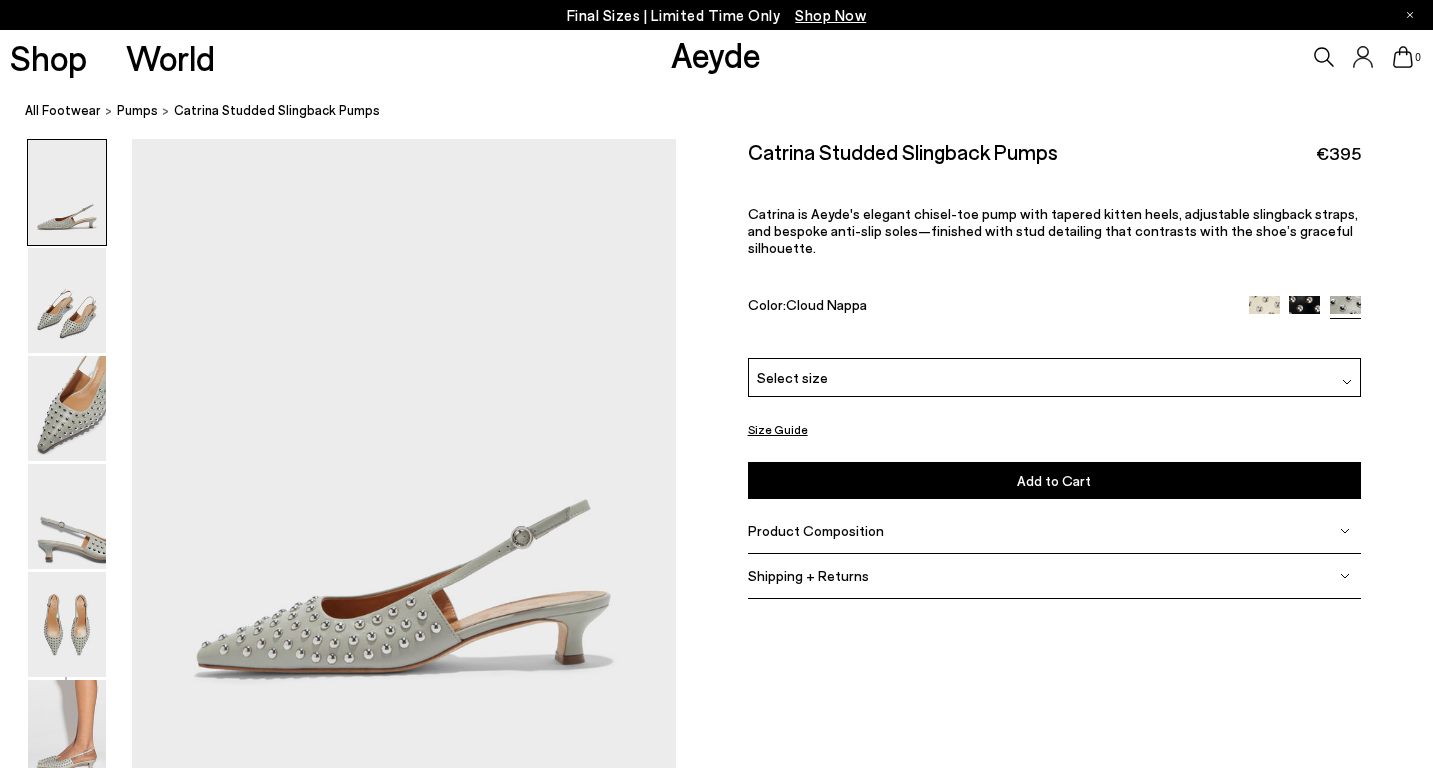 scroll, scrollTop: 58, scrollLeft: 0, axis: vertical 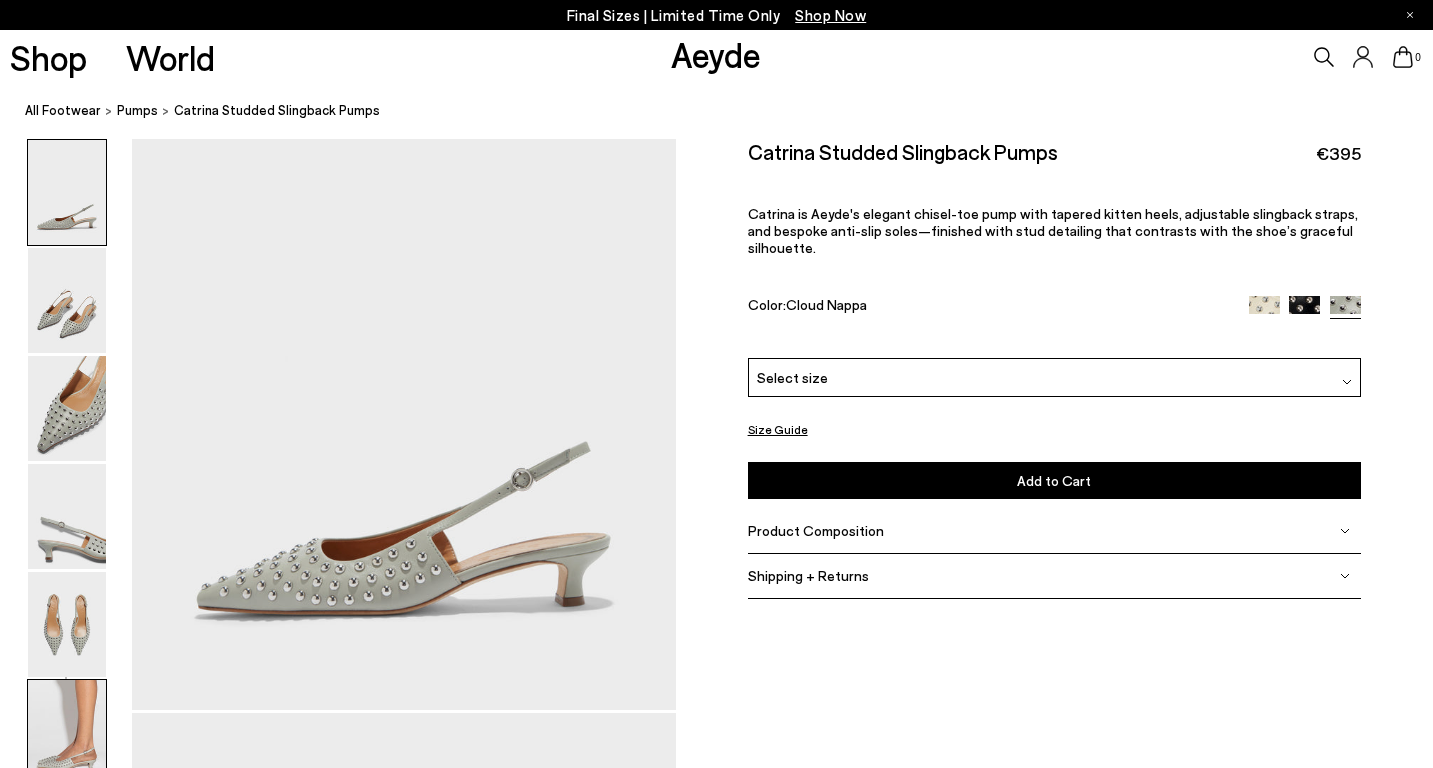 click at bounding box center (67, 732) 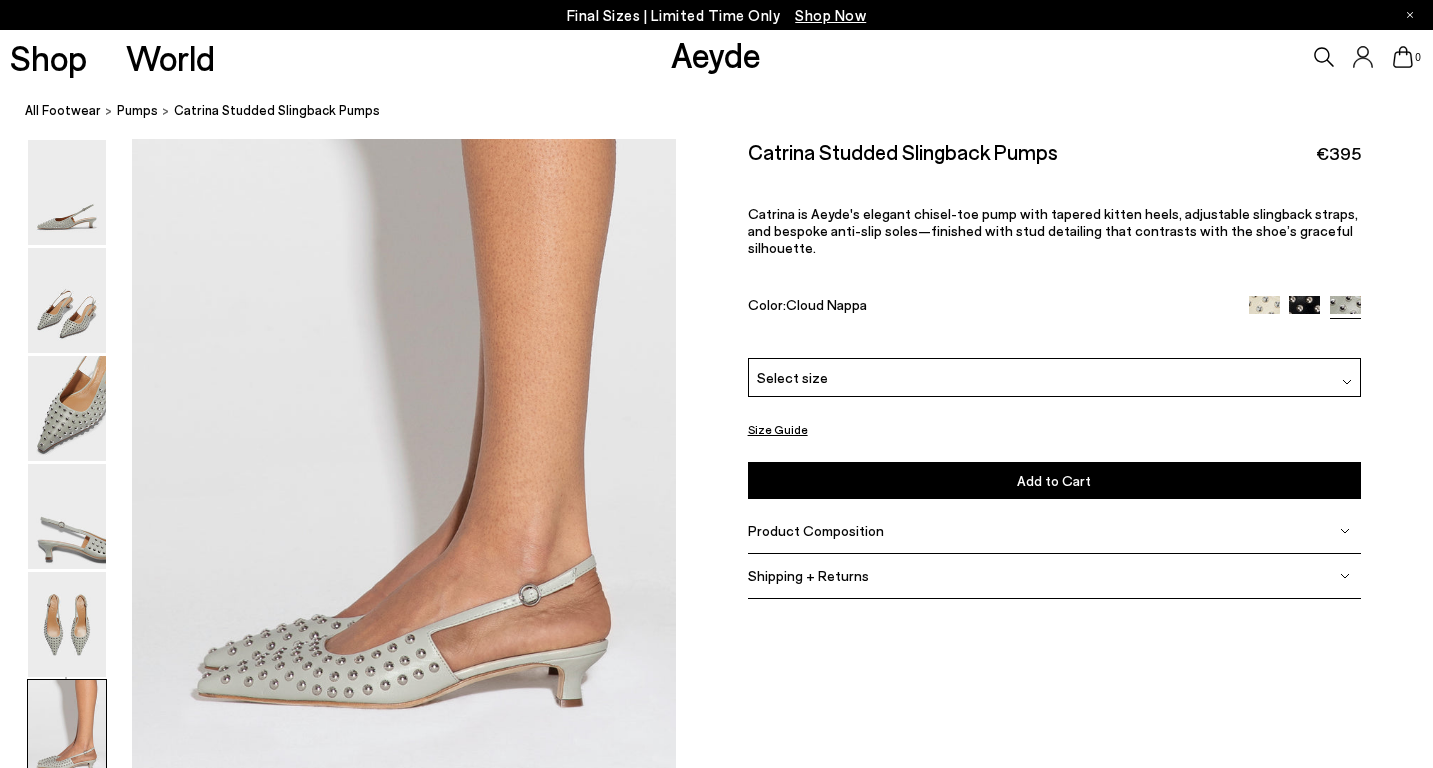 scroll, scrollTop: 3592, scrollLeft: 0, axis: vertical 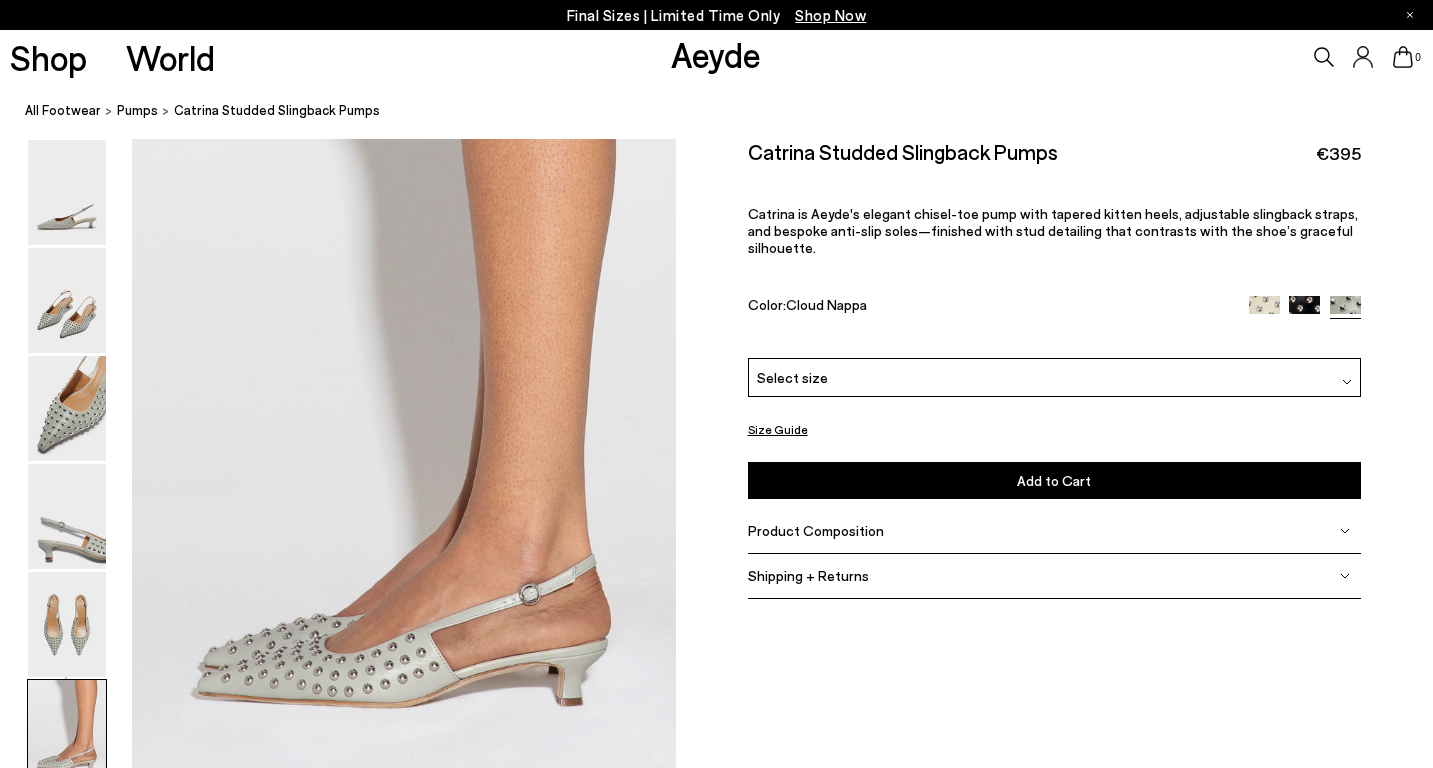 click on "Size Guide" at bounding box center (778, 429) 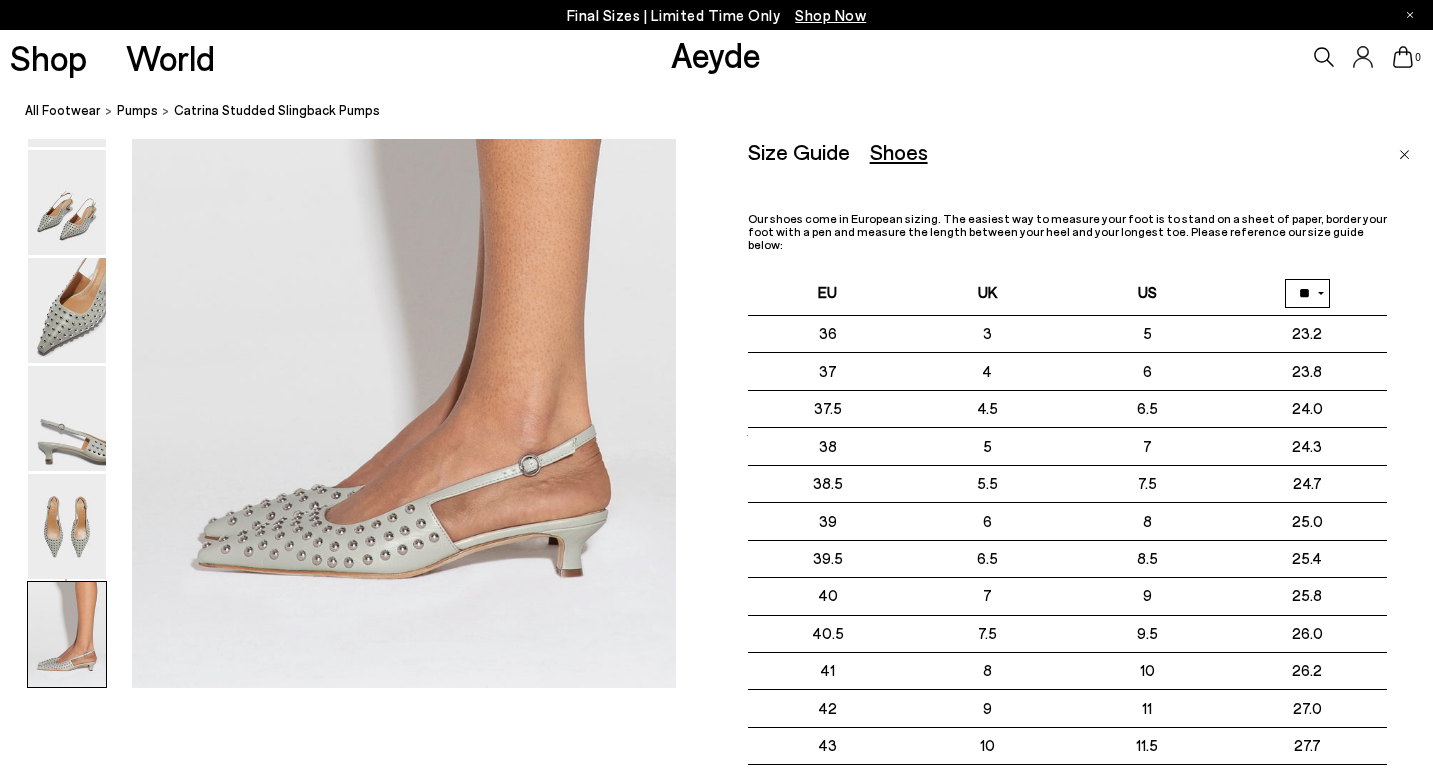 scroll, scrollTop: 3717, scrollLeft: 1, axis: both 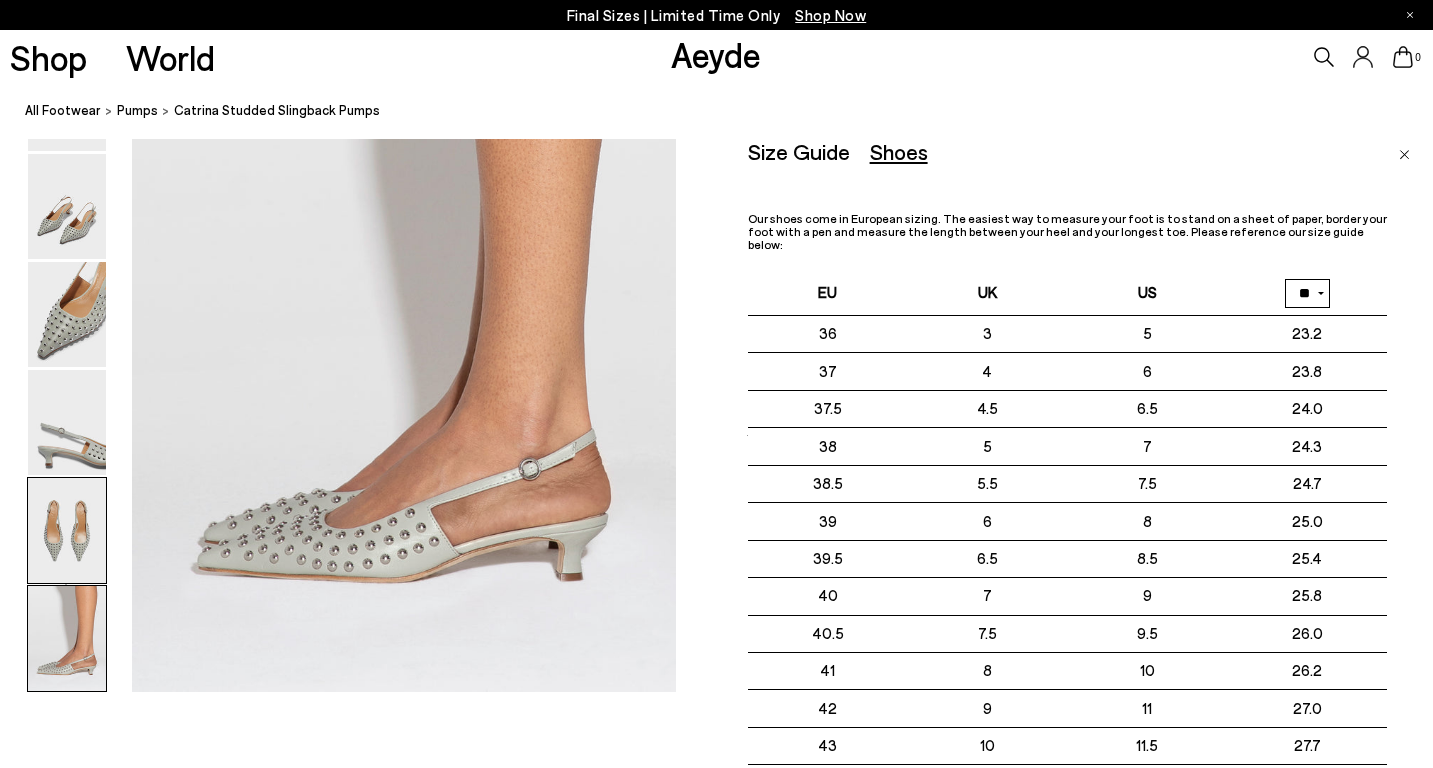 click at bounding box center (67, 530) 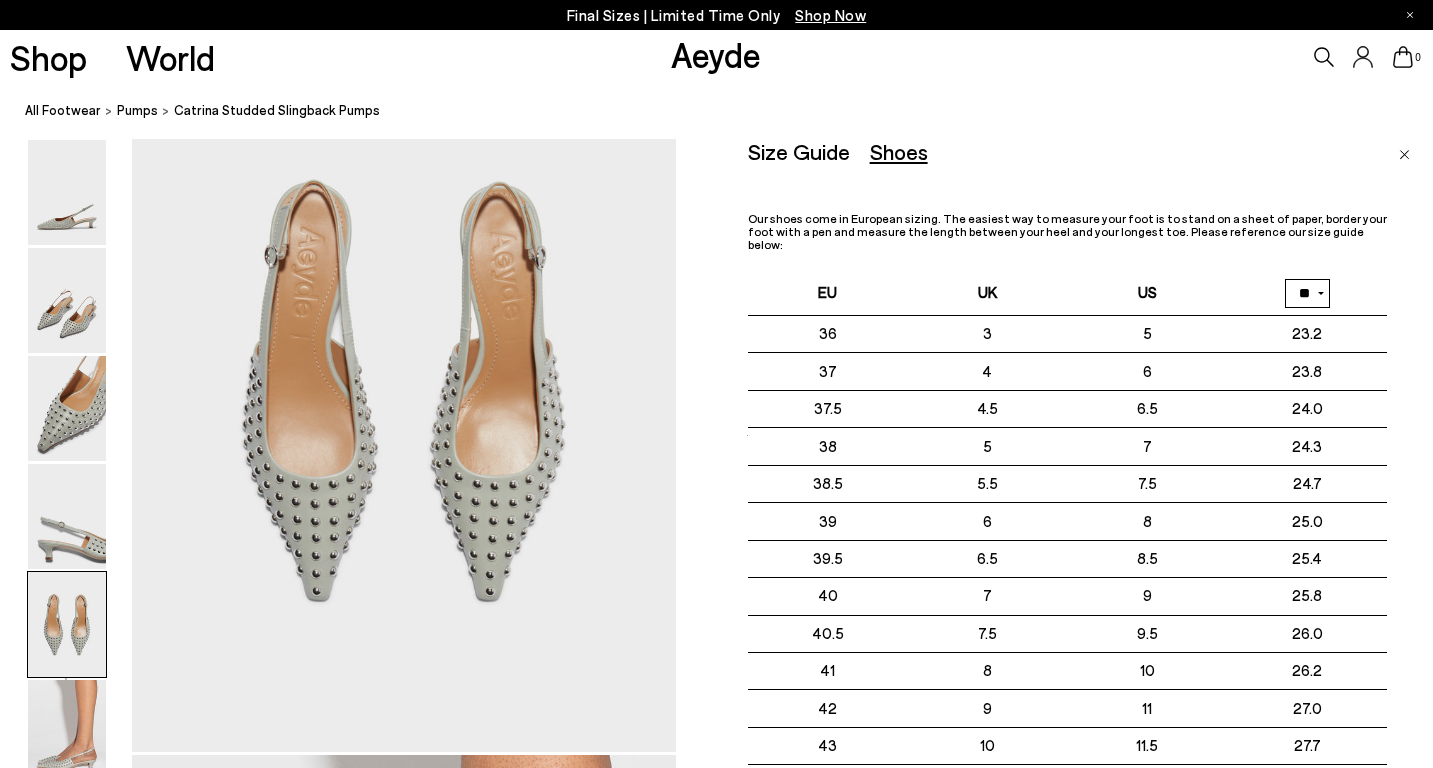 scroll, scrollTop: 2817, scrollLeft: 1, axis: both 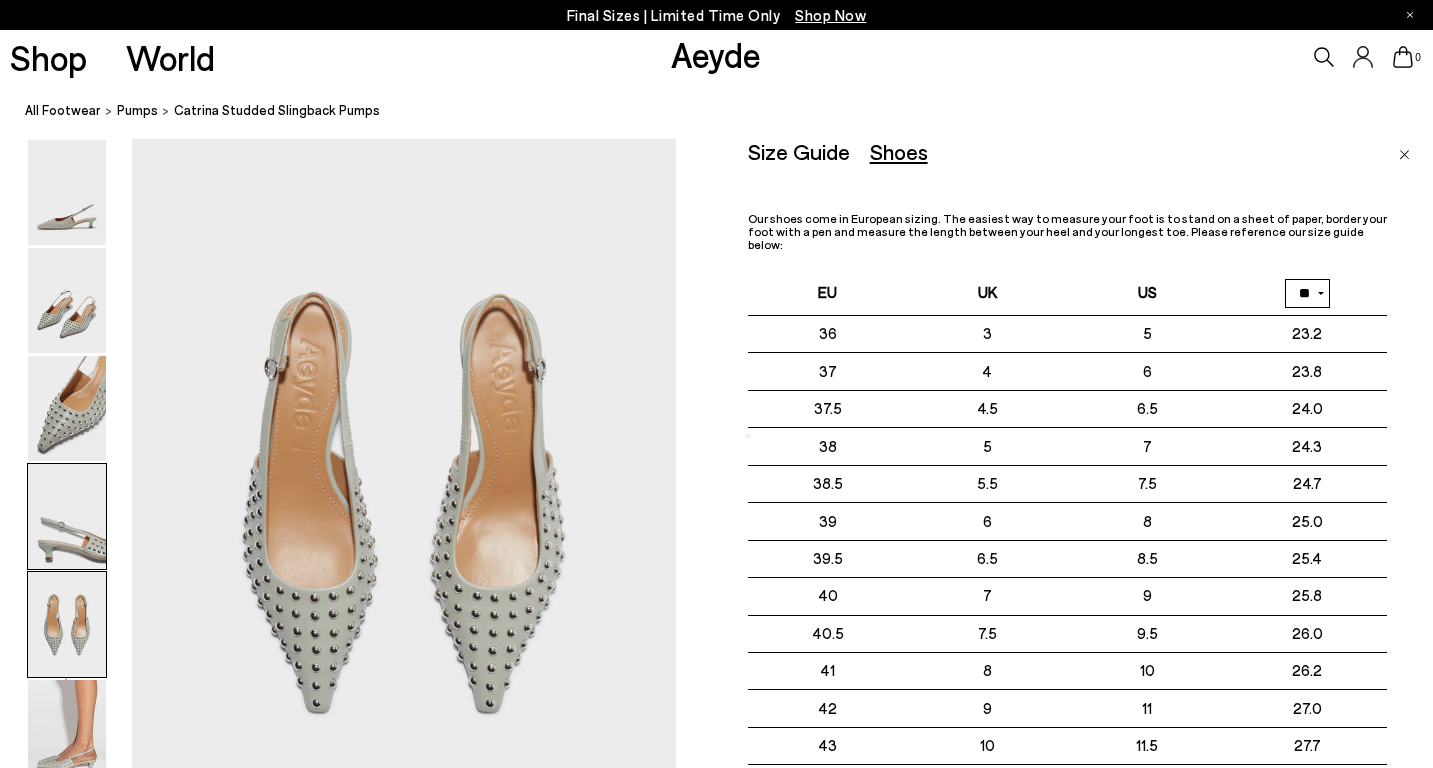 click at bounding box center (67, 516) 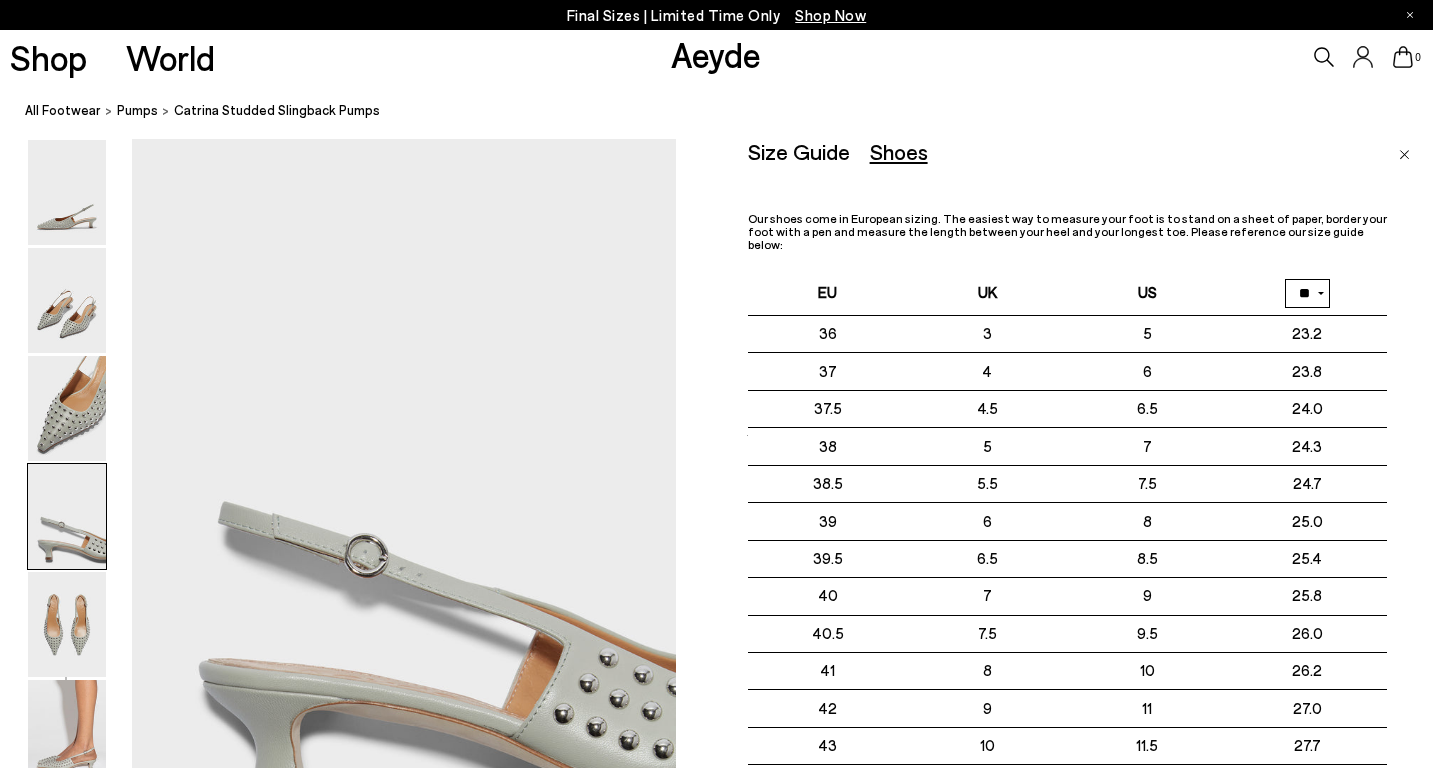 scroll, scrollTop: 2089, scrollLeft: 1, axis: both 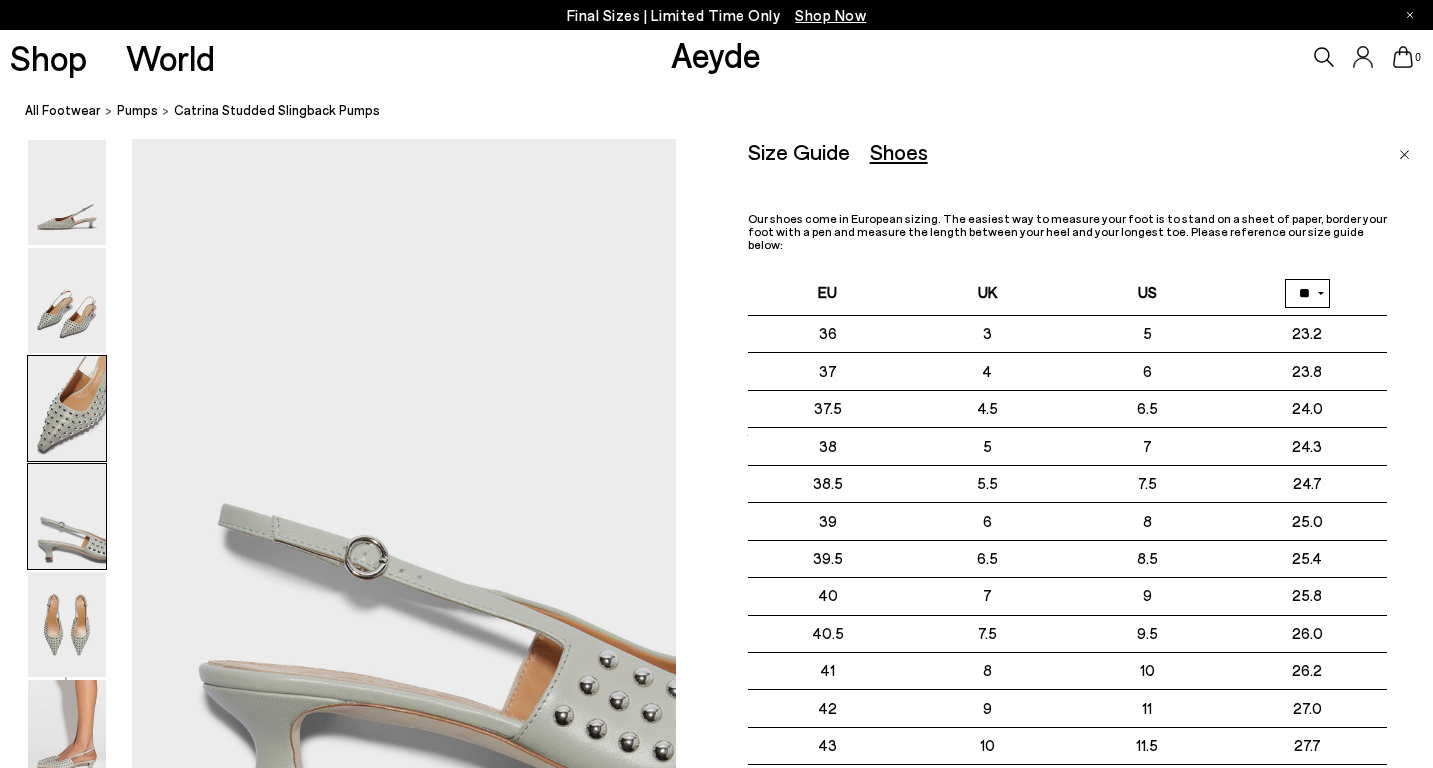 click at bounding box center [67, 408] 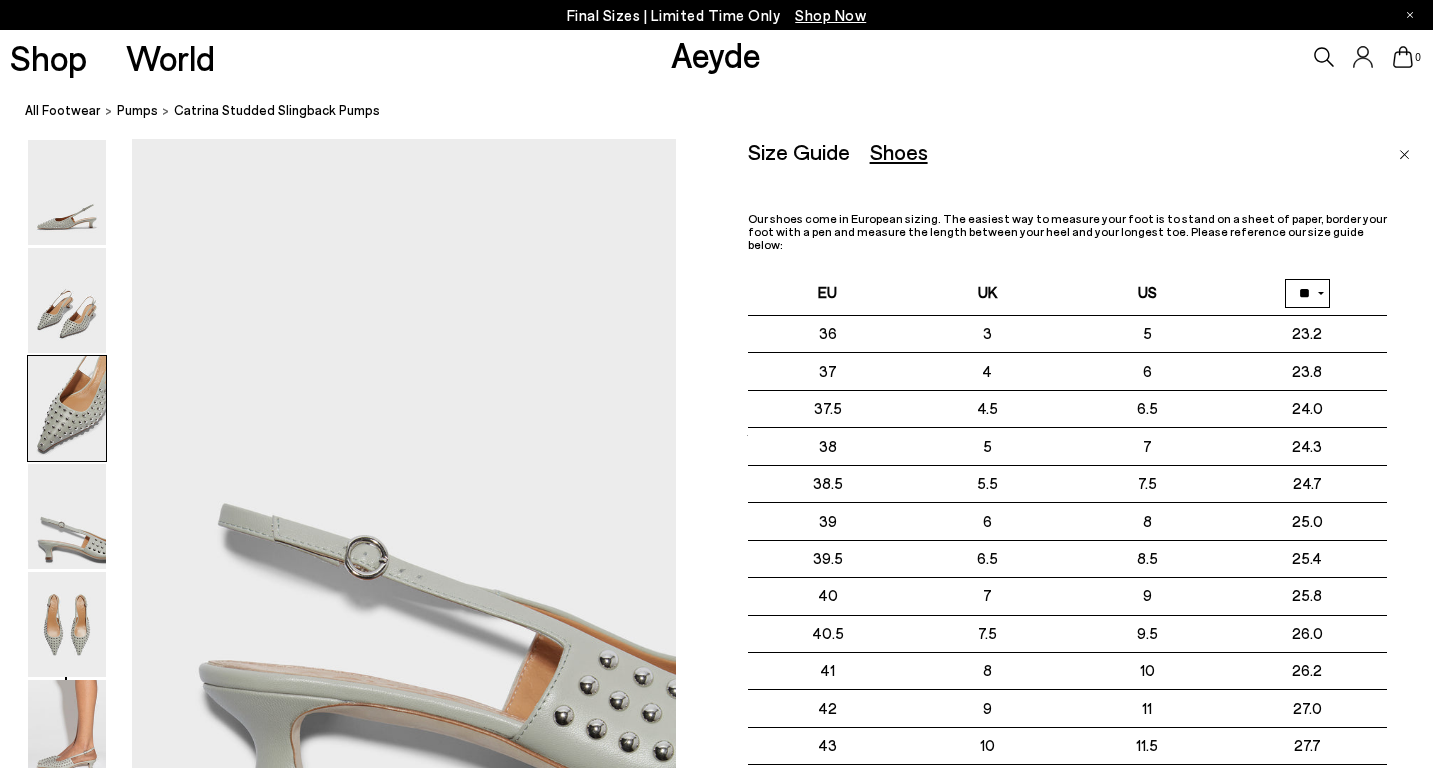 scroll, scrollTop: 1361, scrollLeft: 1, axis: both 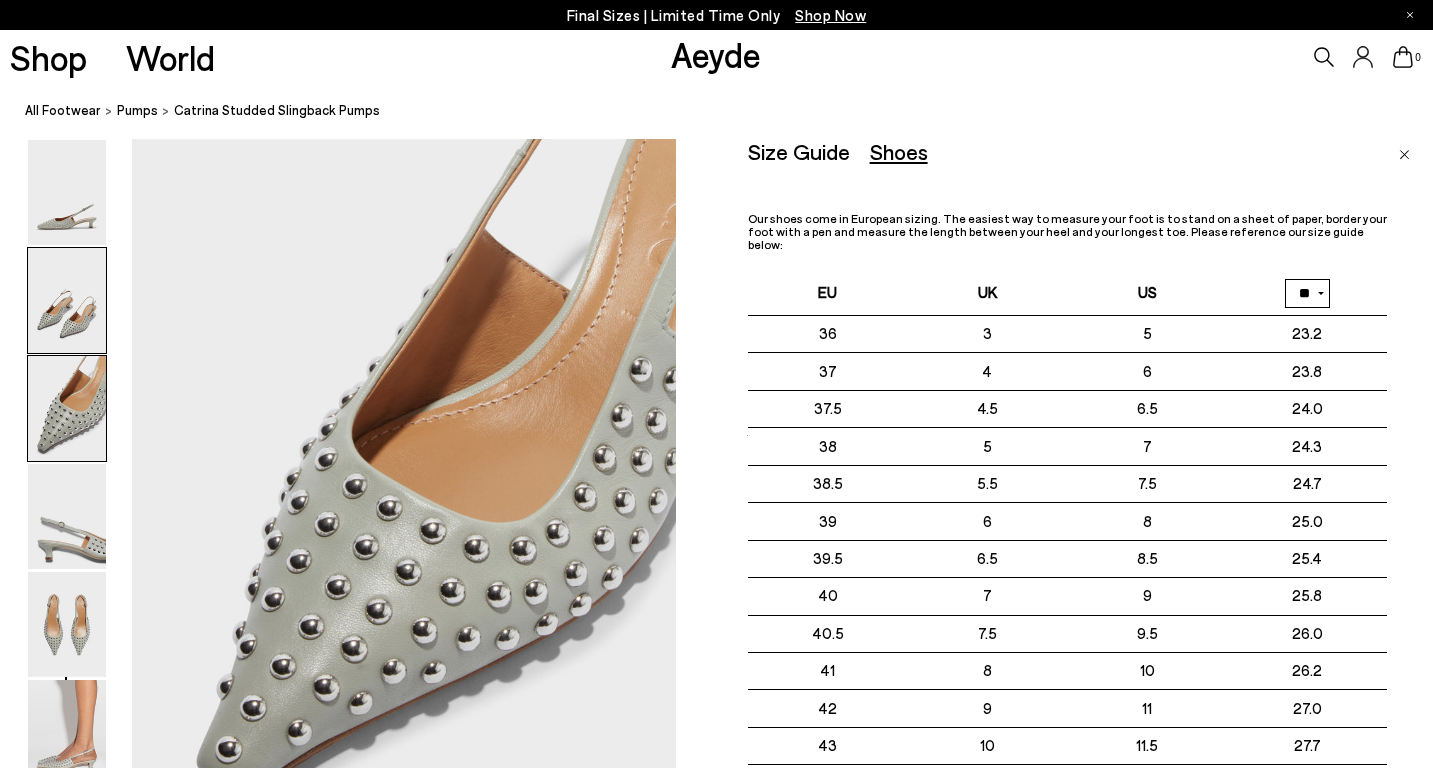 click at bounding box center [67, 300] 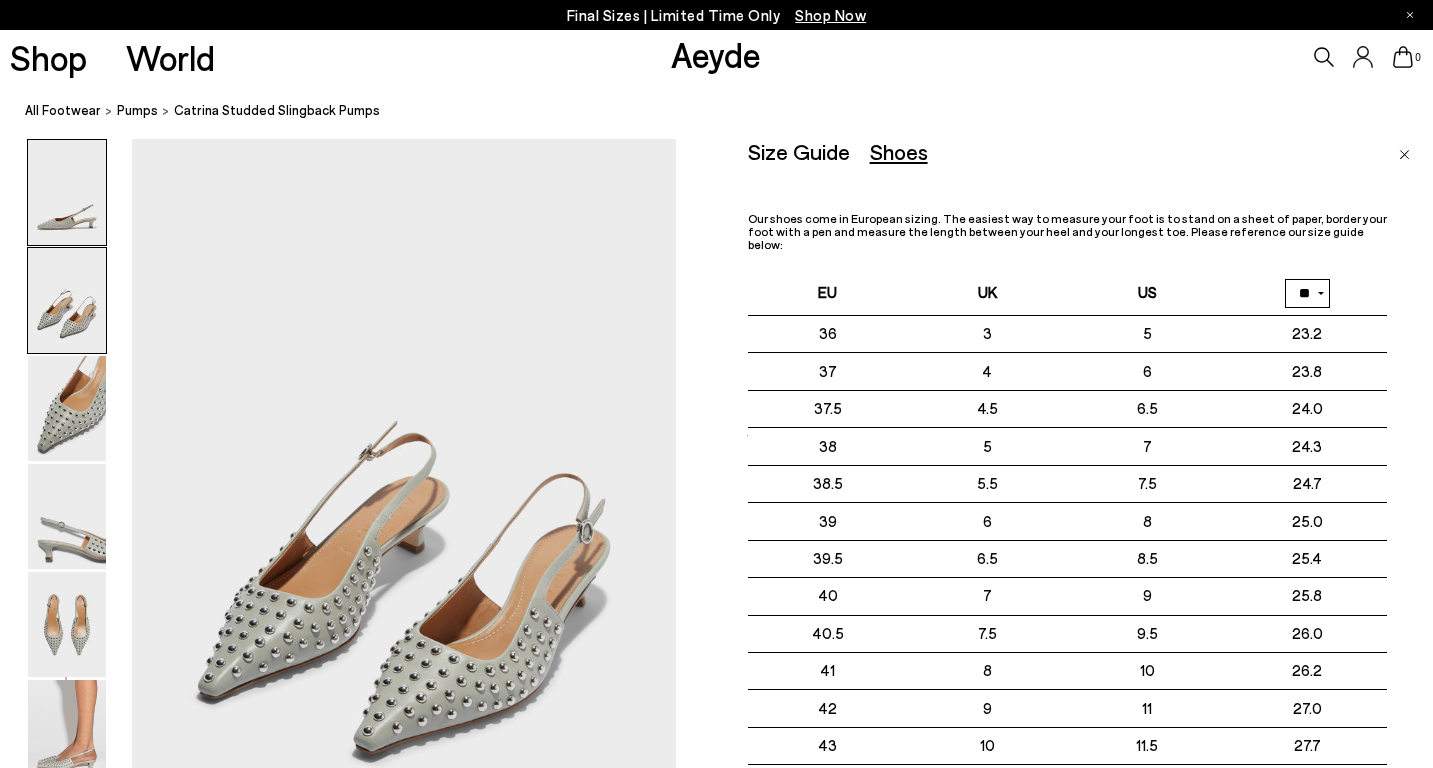 click at bounding box center (67, 192) 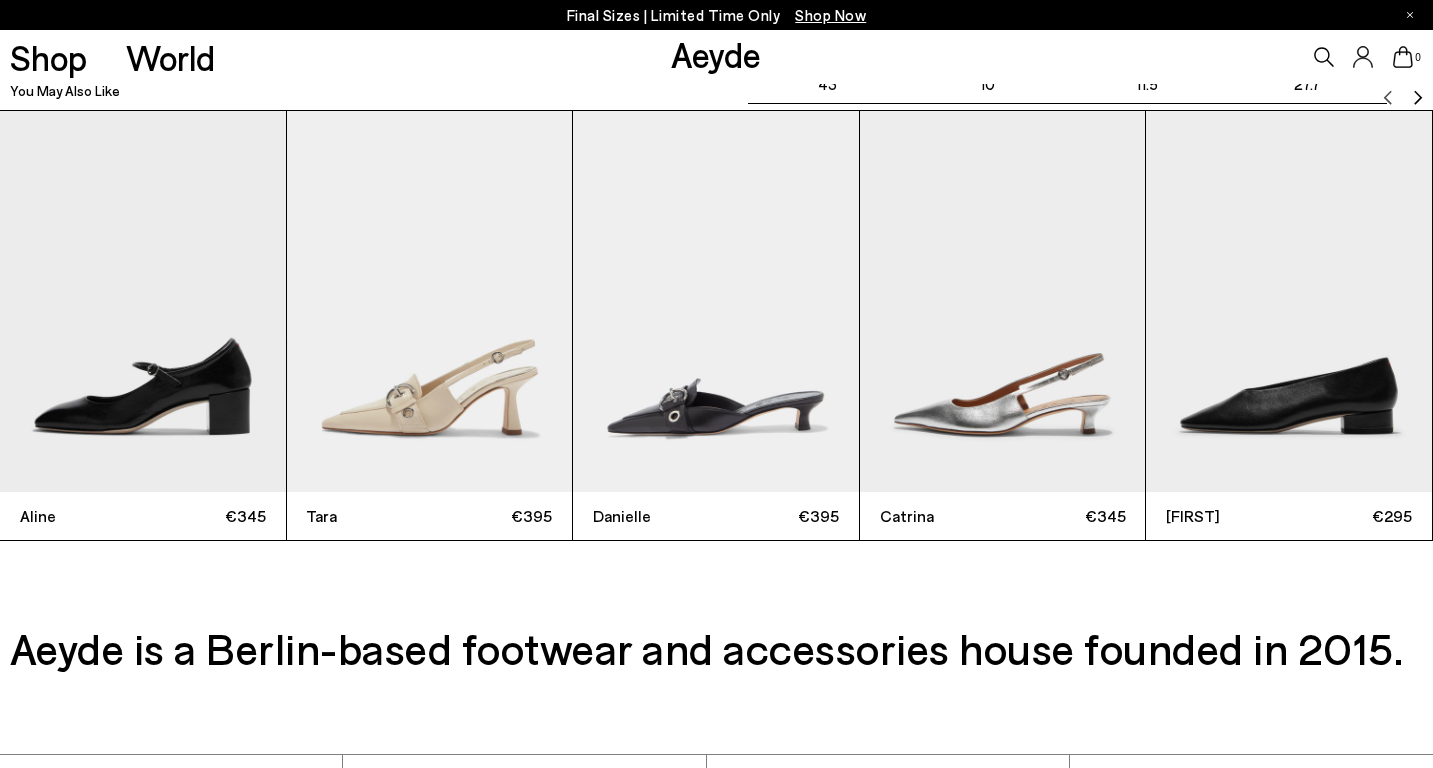 scroll, scrollTop: 4395, scrollLeft: 2, axis: both 